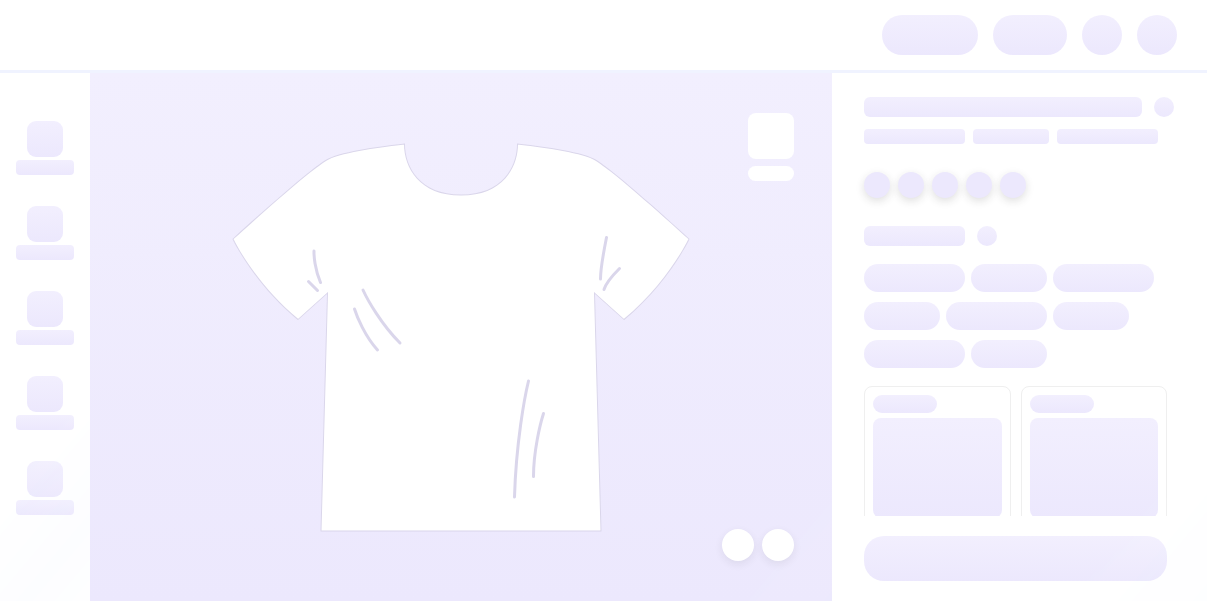 scroll, scrollTop: 0, scrollLeft: 0, axis: both 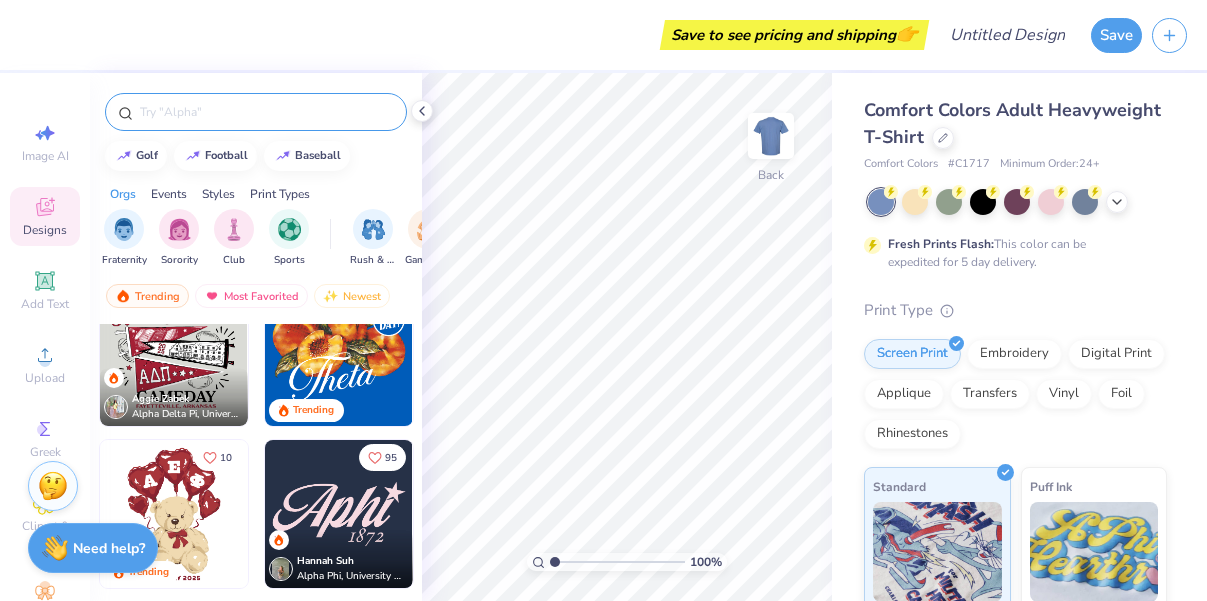 click at bounding box center (266, 112) 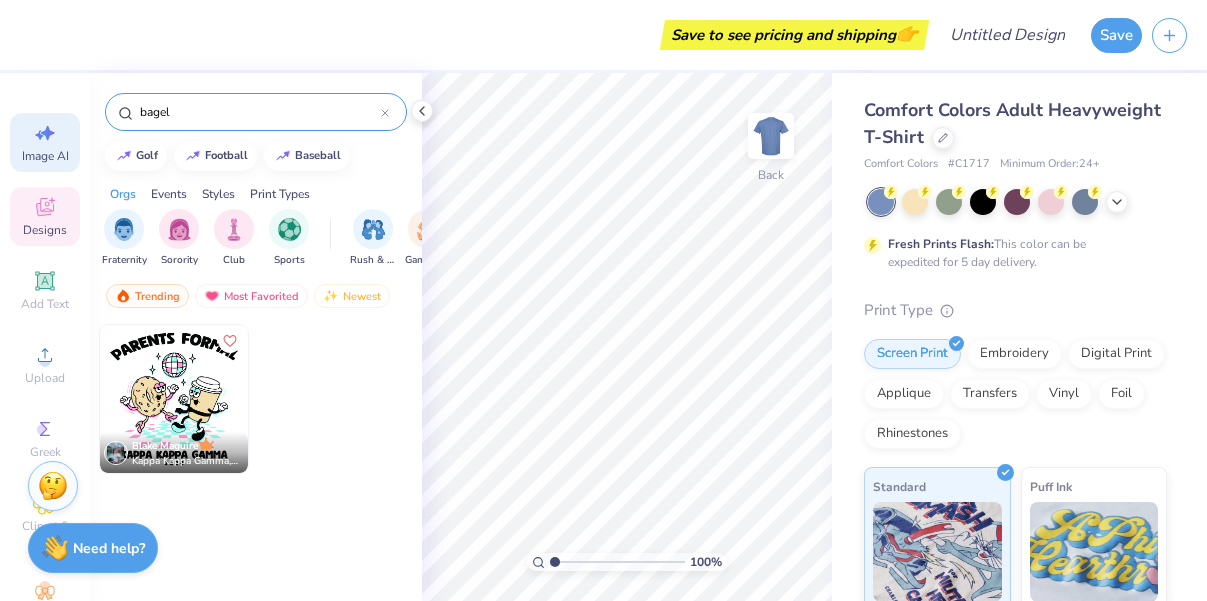 type on "bagel" 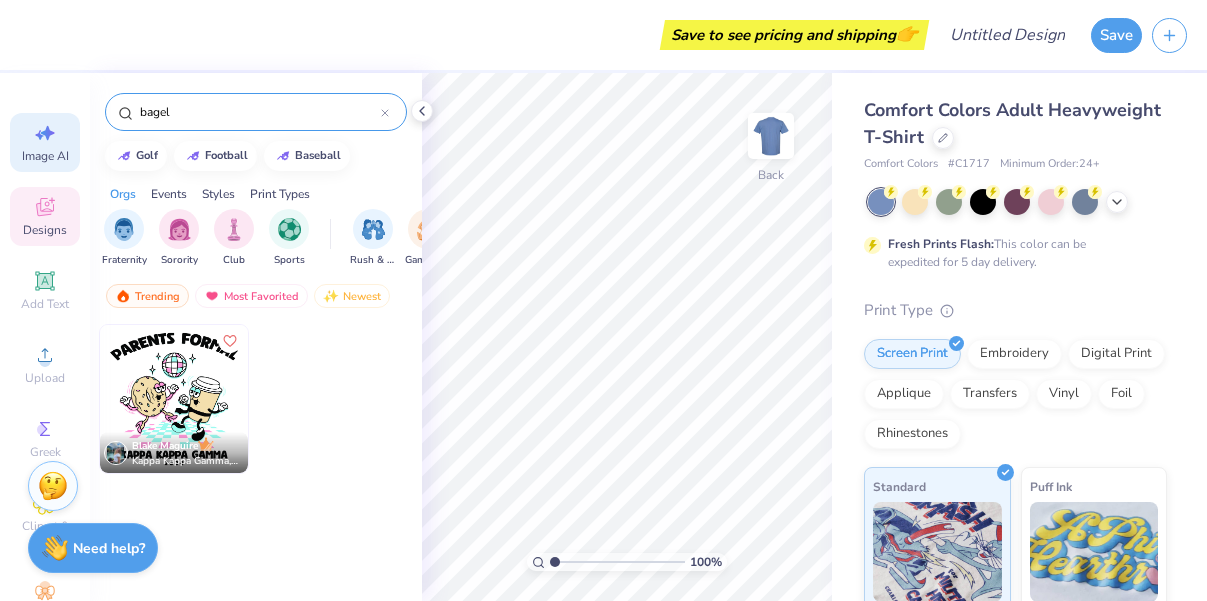 click on "Image AI" at bounding box center (45, 156) 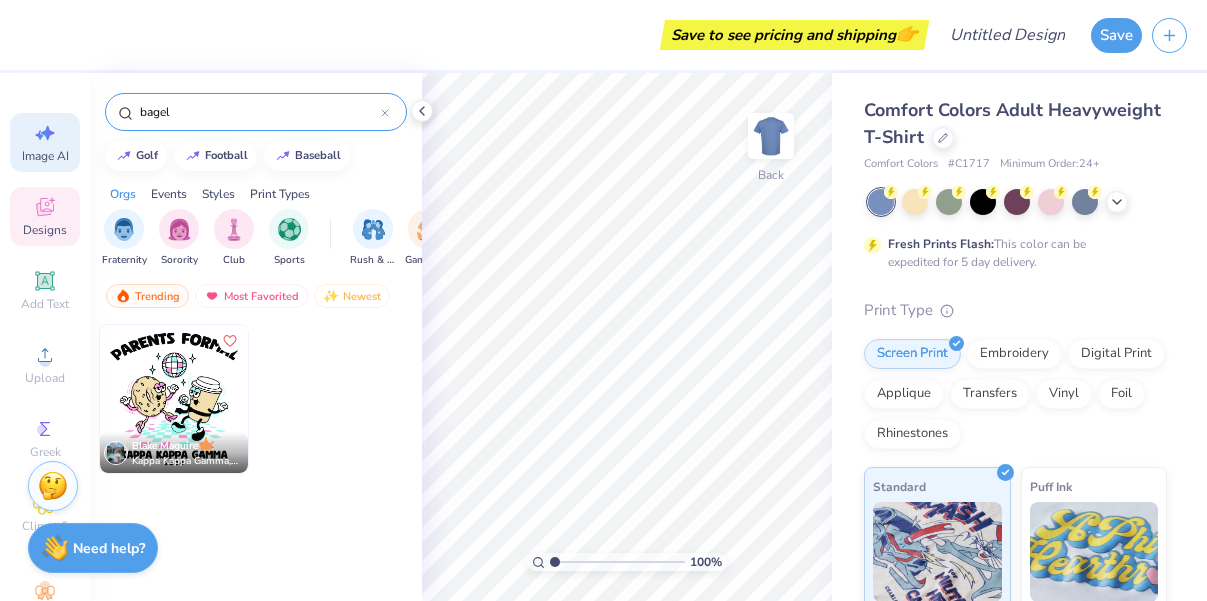 select on "4" 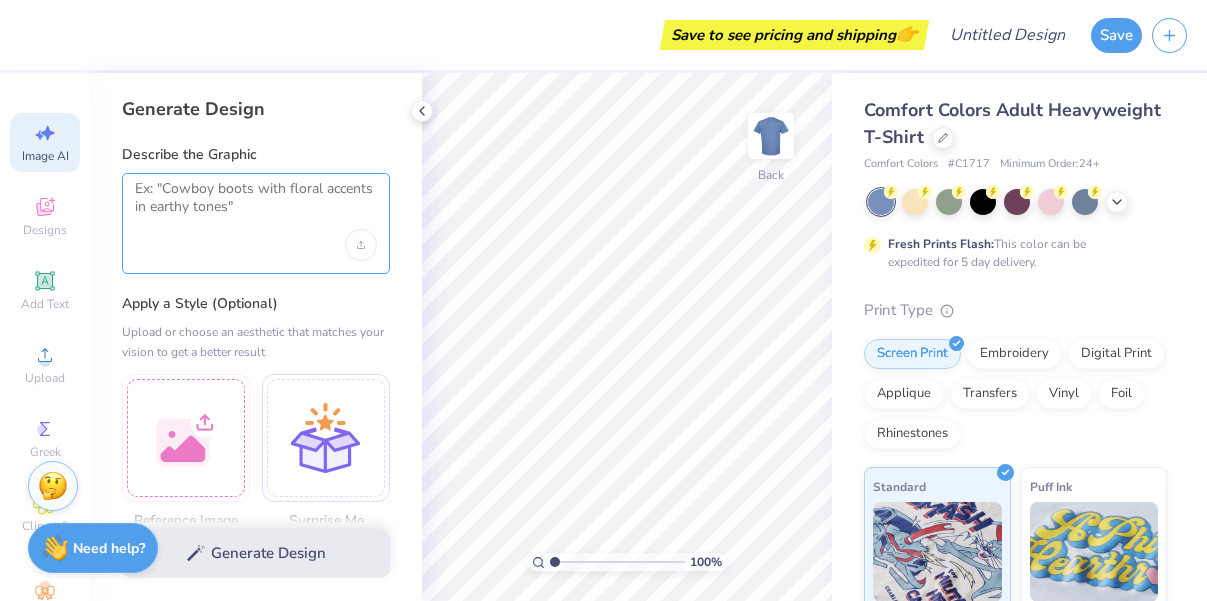 click at bounding box center (256, 205) 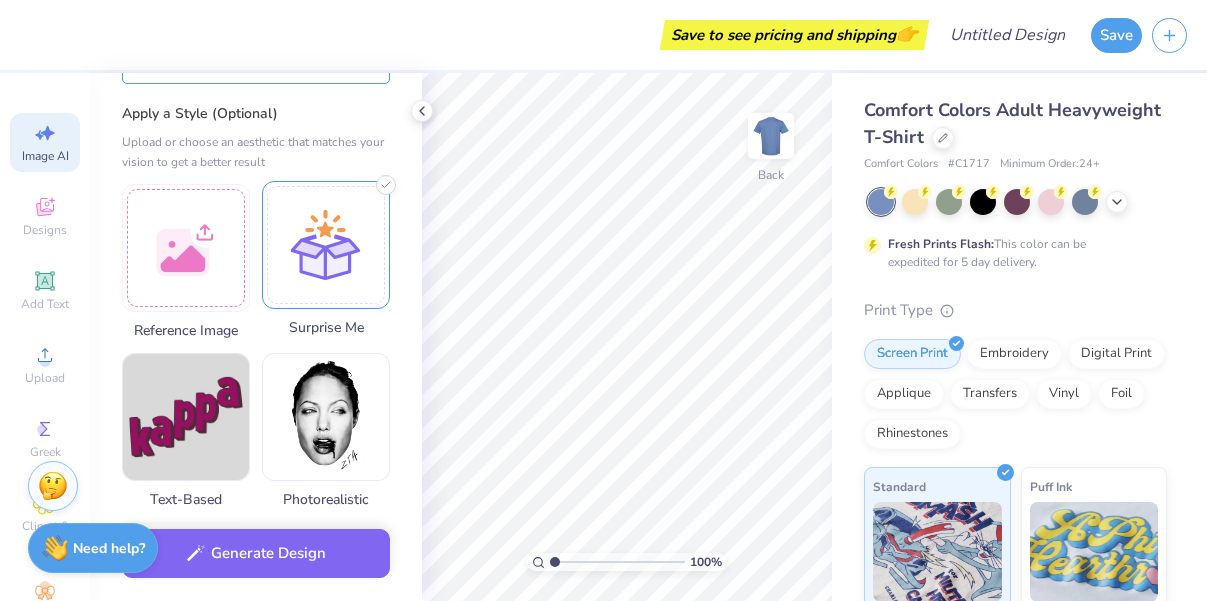 scroll, scrollTop: 165, scrollLeft: 0, axis: vertical 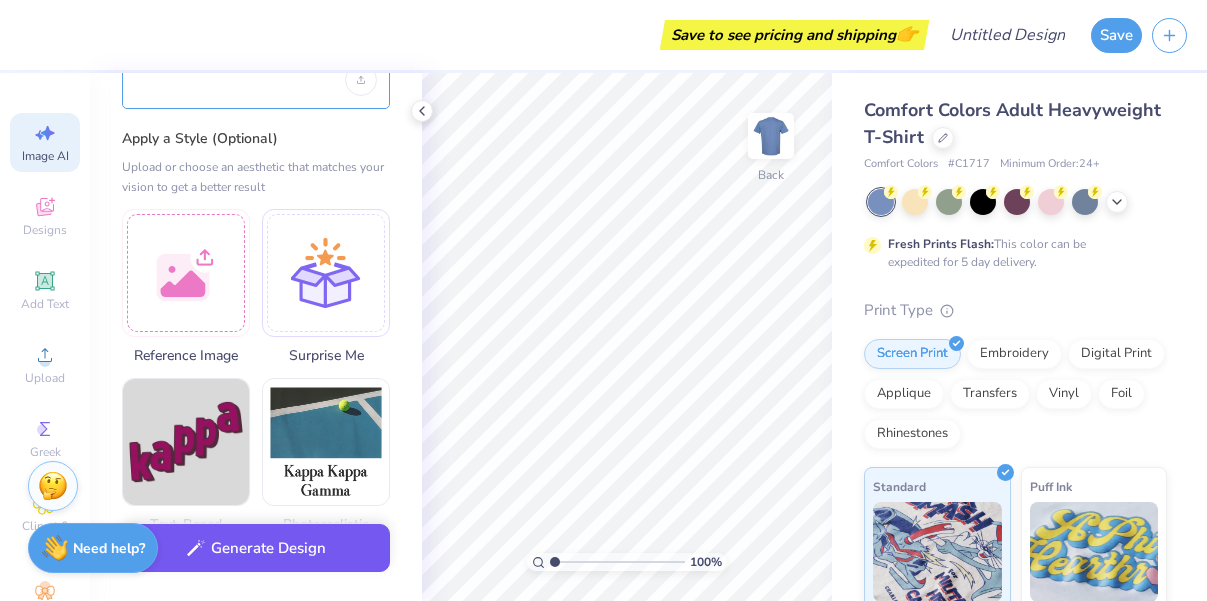 type on "bagels" 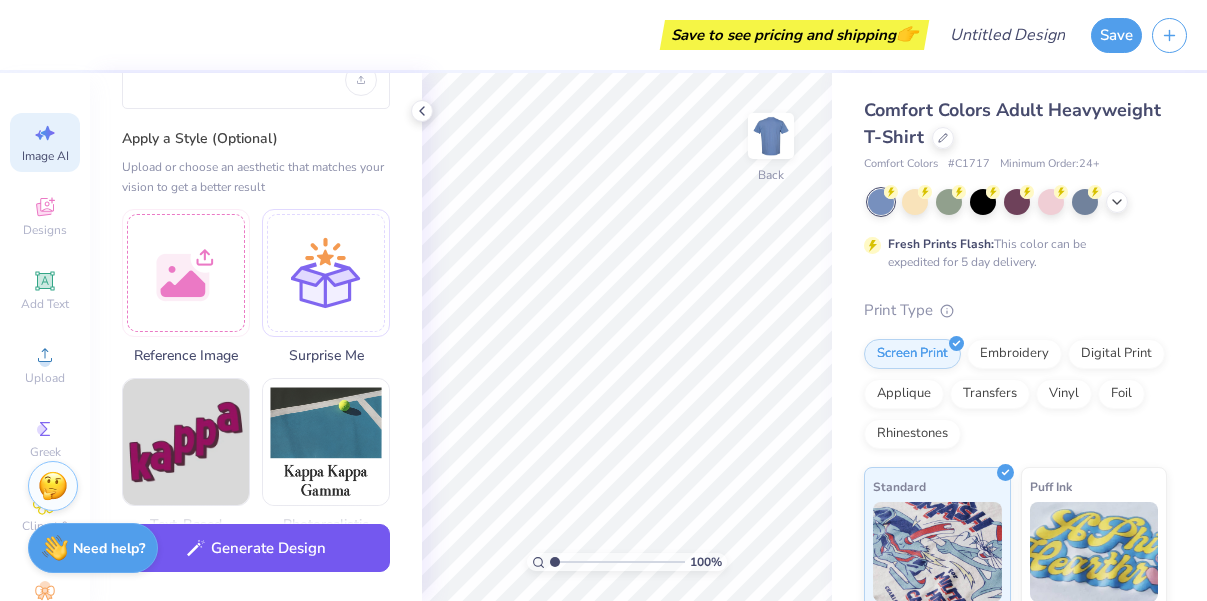 click on "Generate Design" at bounding box center [256, 548] 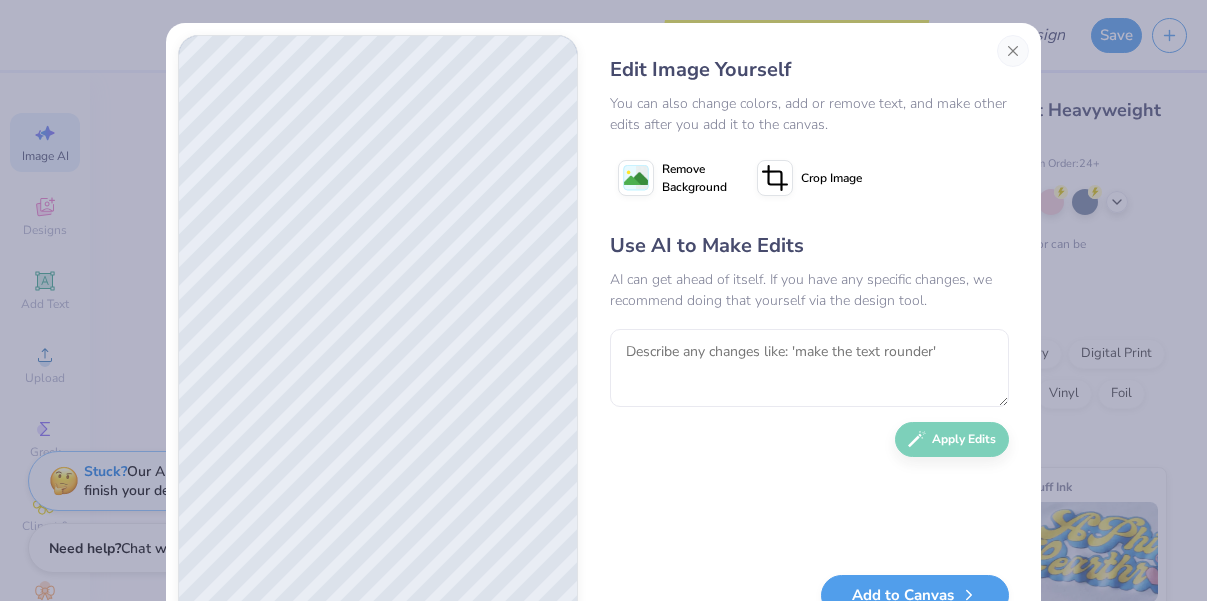 scroll, scrollTop: 2, scrollLeft: 0, axis: vertical 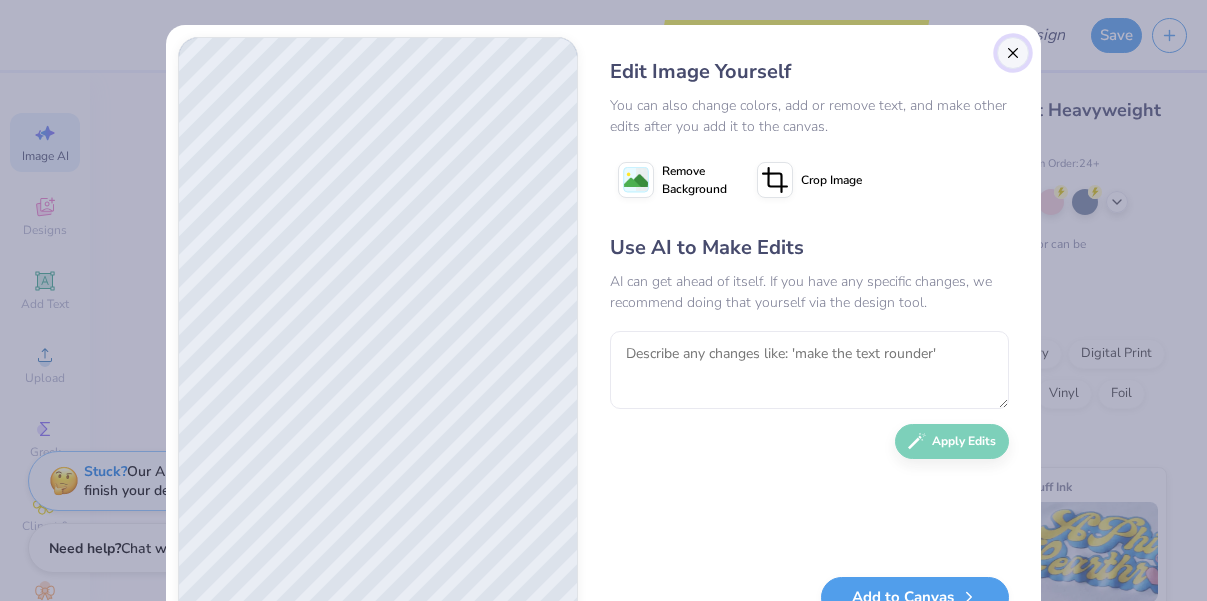 click at bounding box center [1013, 53] 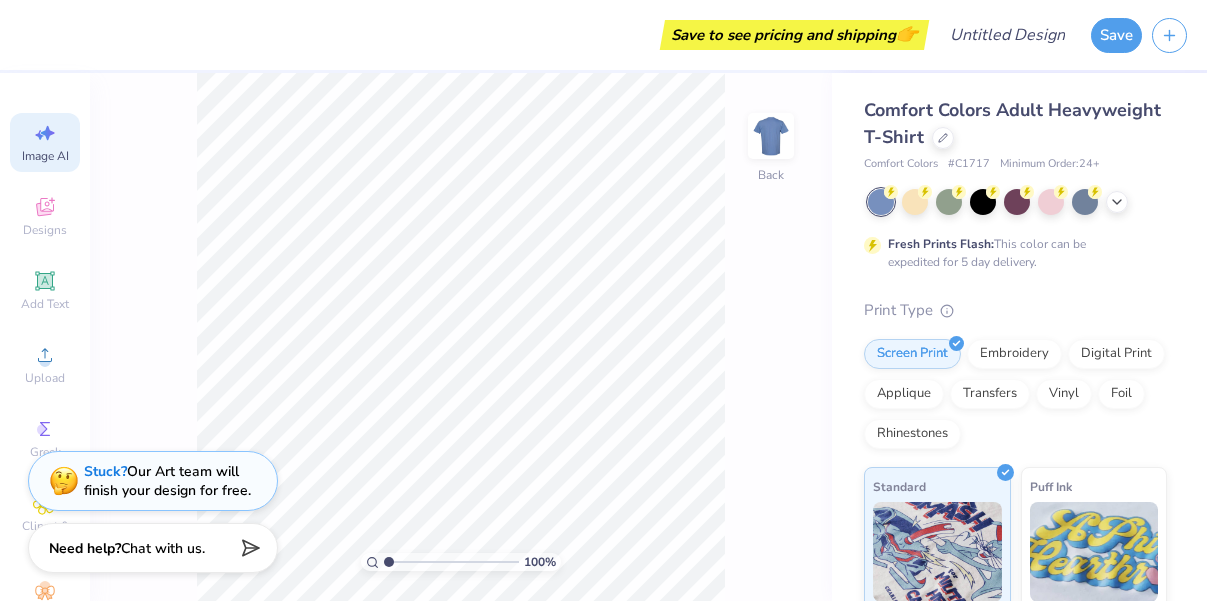 scroll, scrollTop: 0, scrollLeft: 45, axis: horizontal 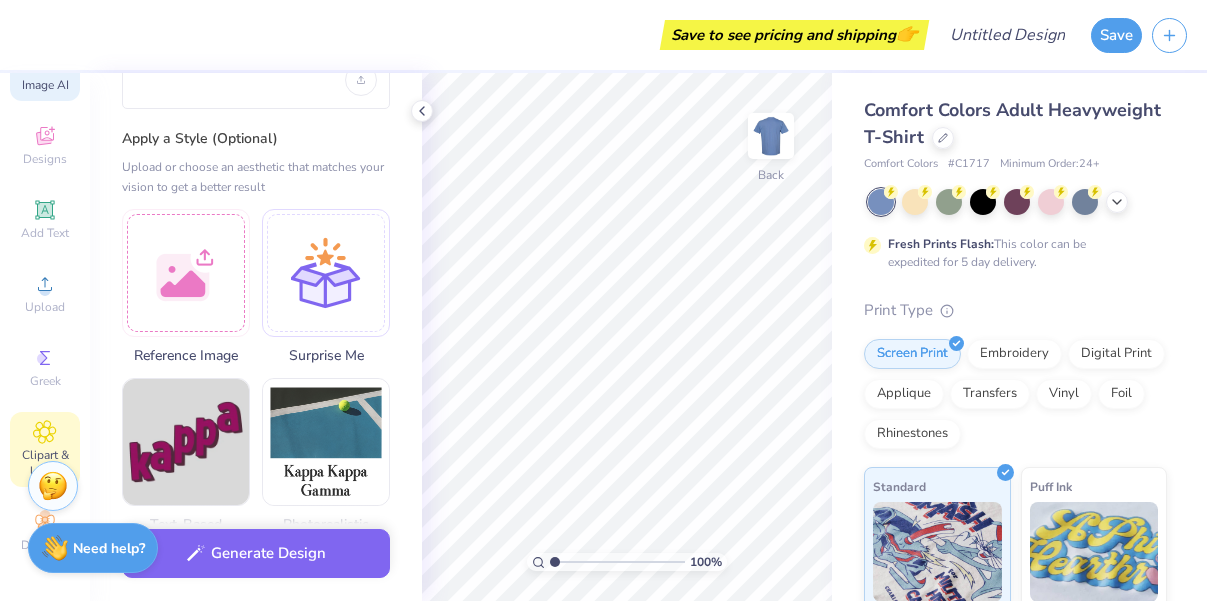 click 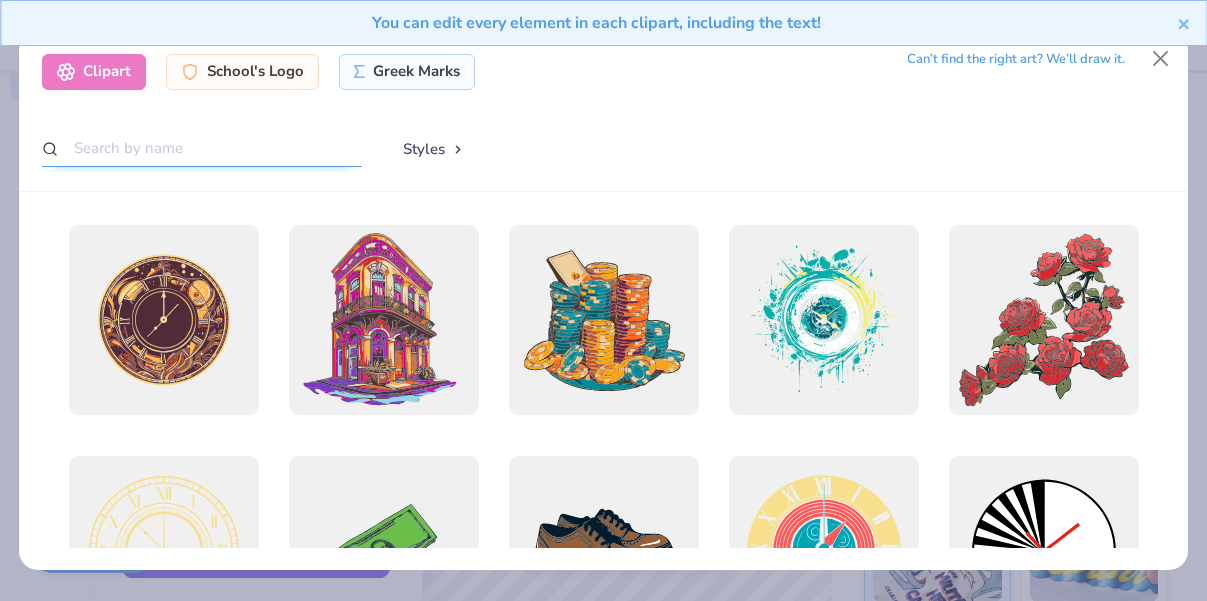 click at bounding box center (202, 148) 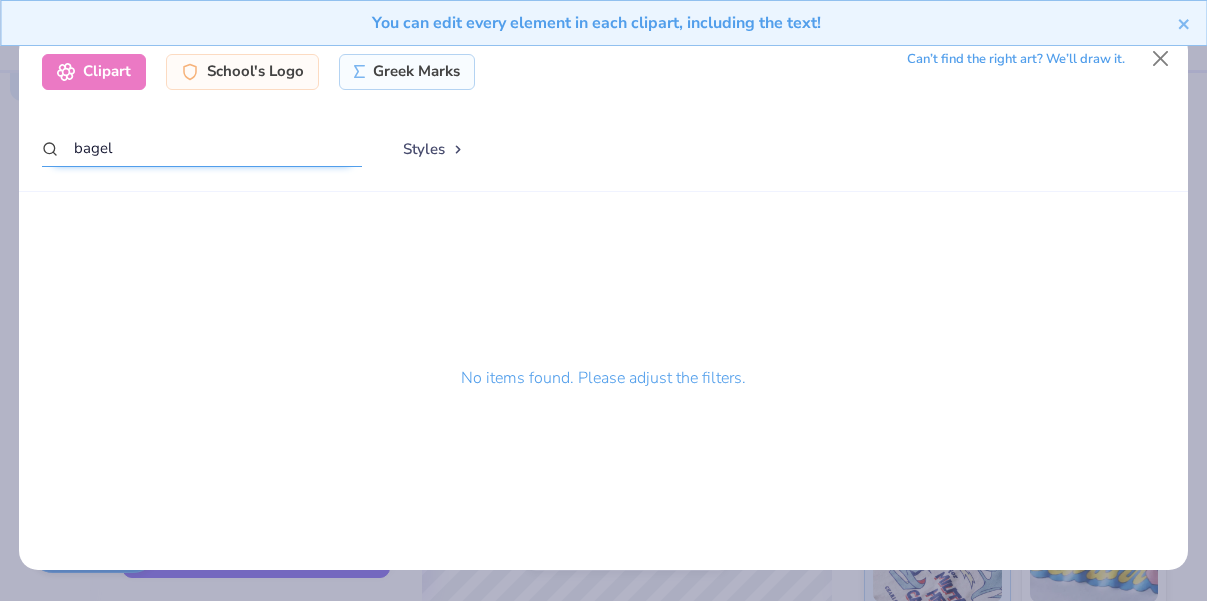 type on "bagel" 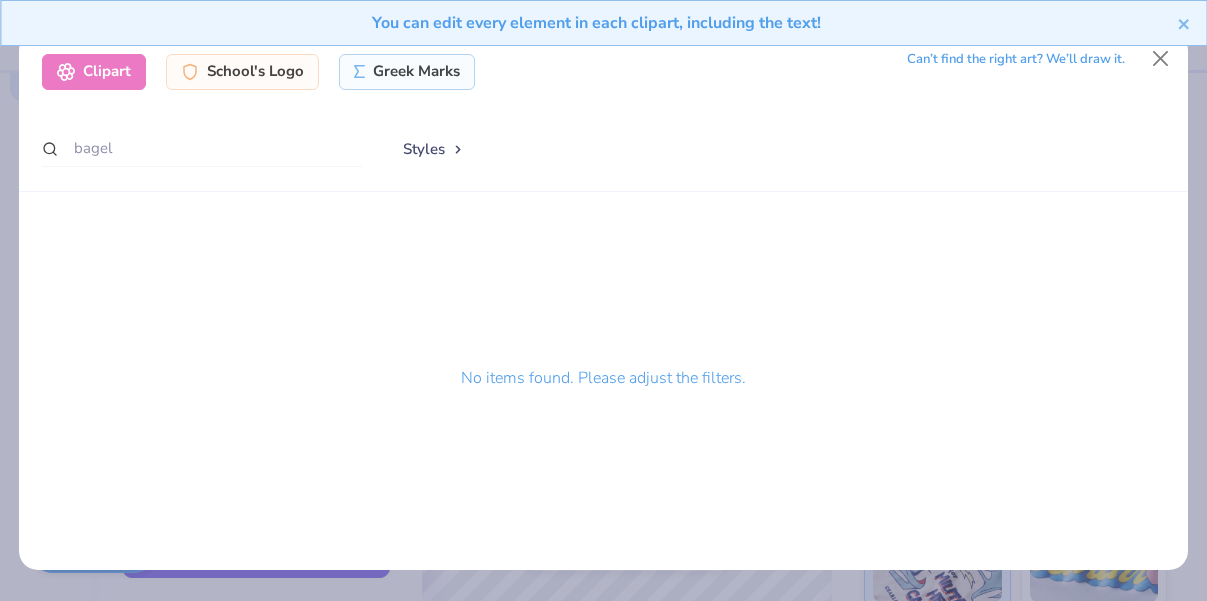 click on "You can edit every element in each clipart, including the text!" at bounding box center [603, 30] 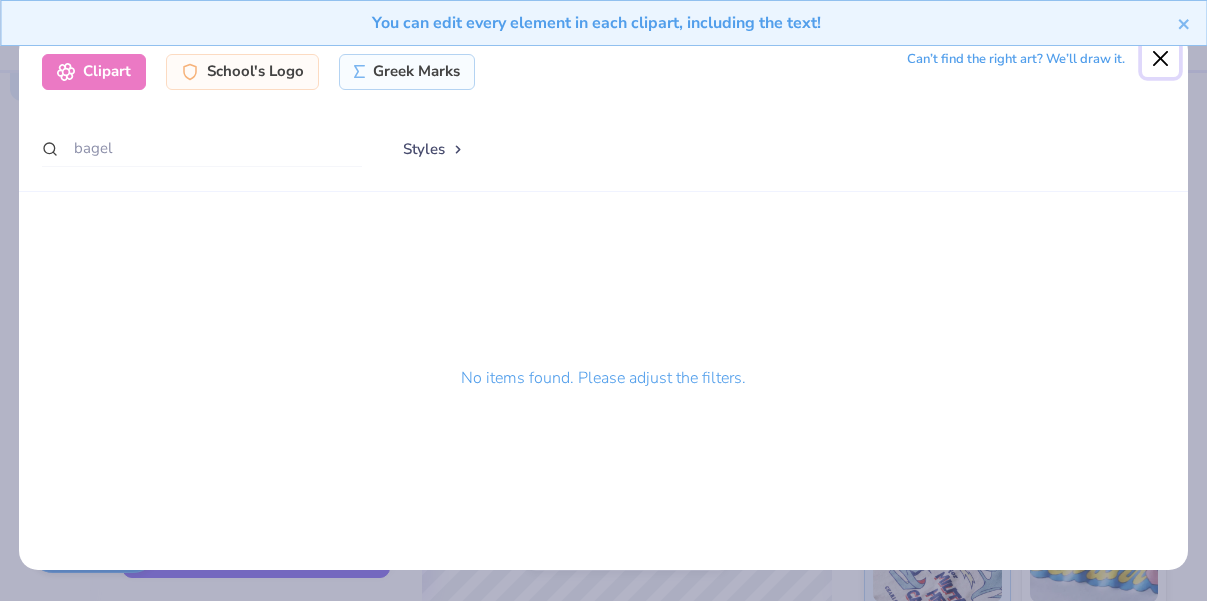 click at bounding box center (1161, 59) 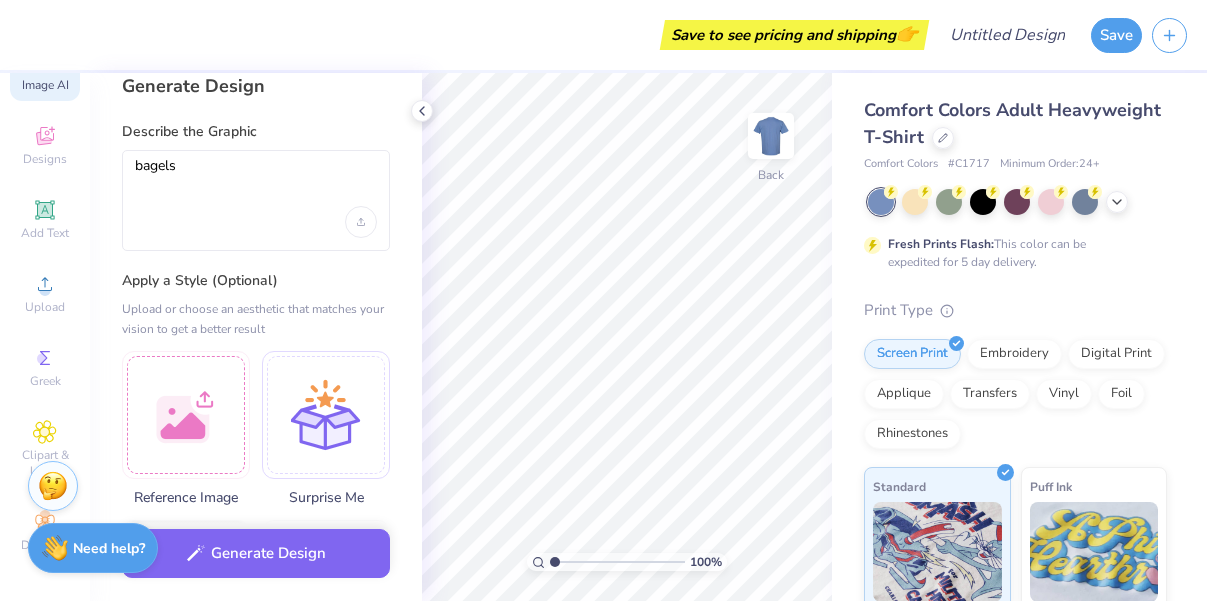 scroll, scrollTop: 0, scrollLeft: 0, axis: both 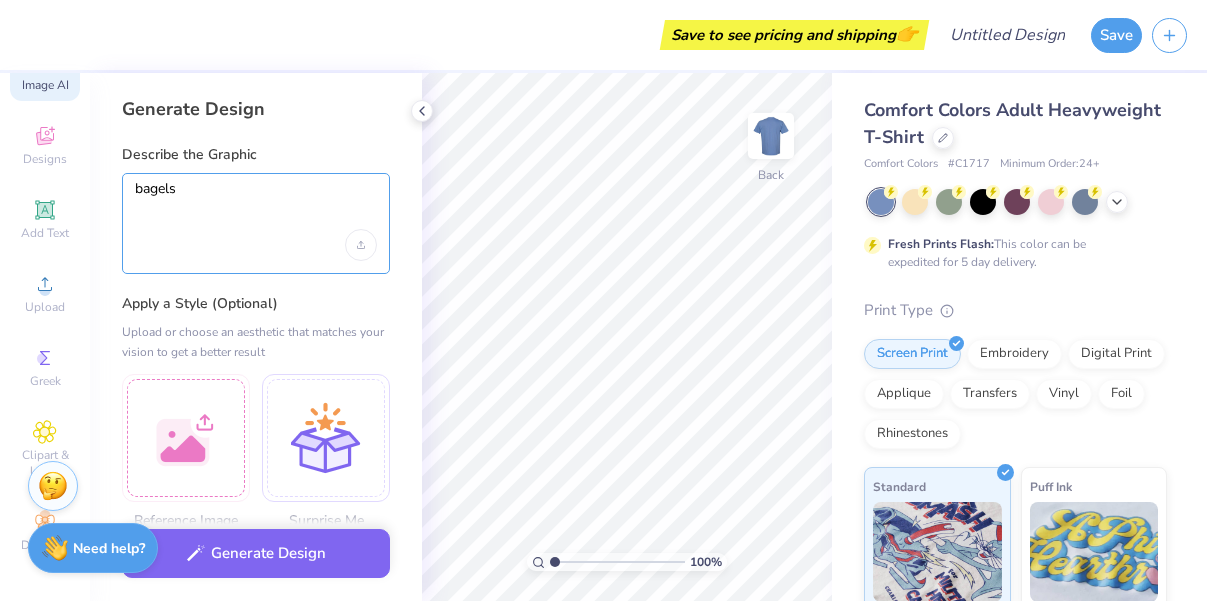 click on "bagels" at bounding box center [256, 205] 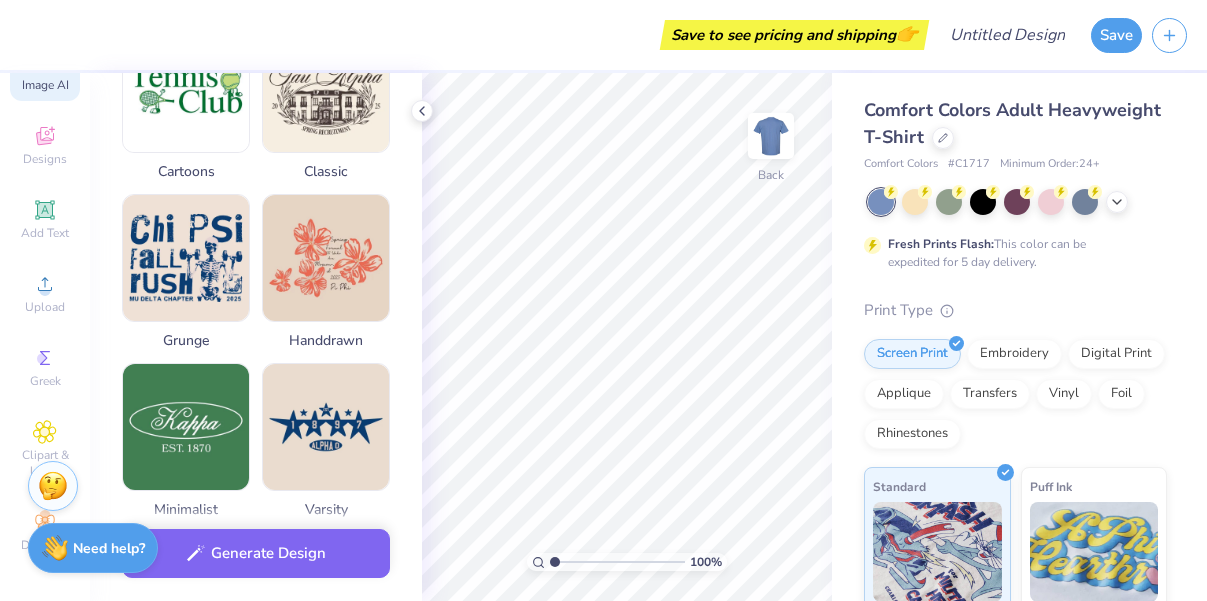 scroll, scrollTop: 853, scrollLeft: 0, axis: vertical 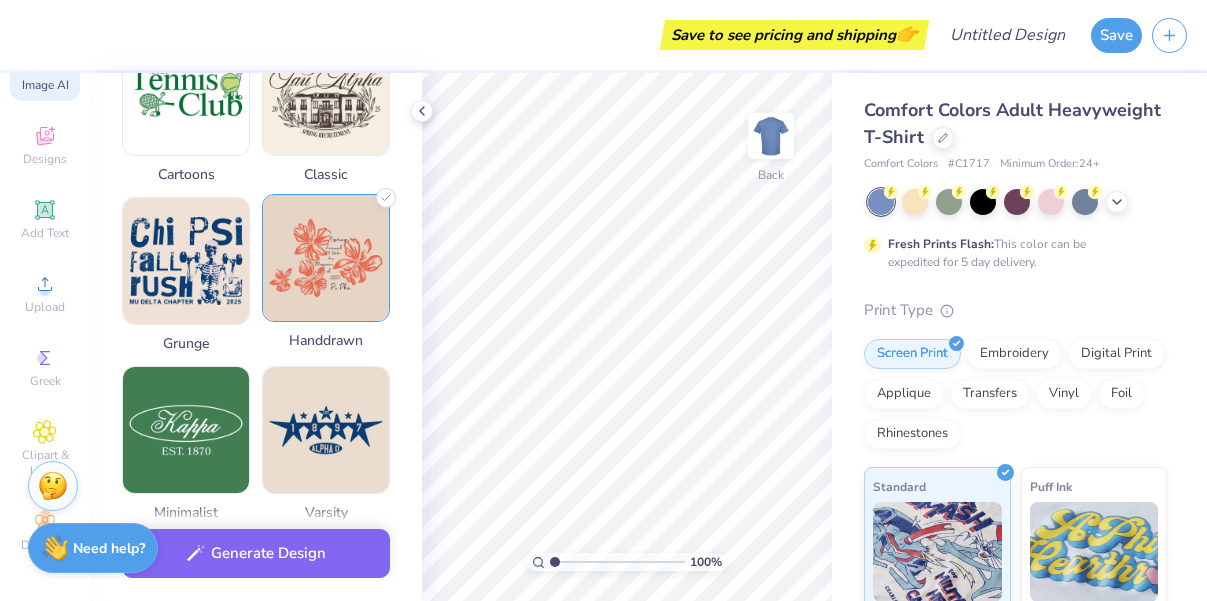 type on "bagel with cream cheese" 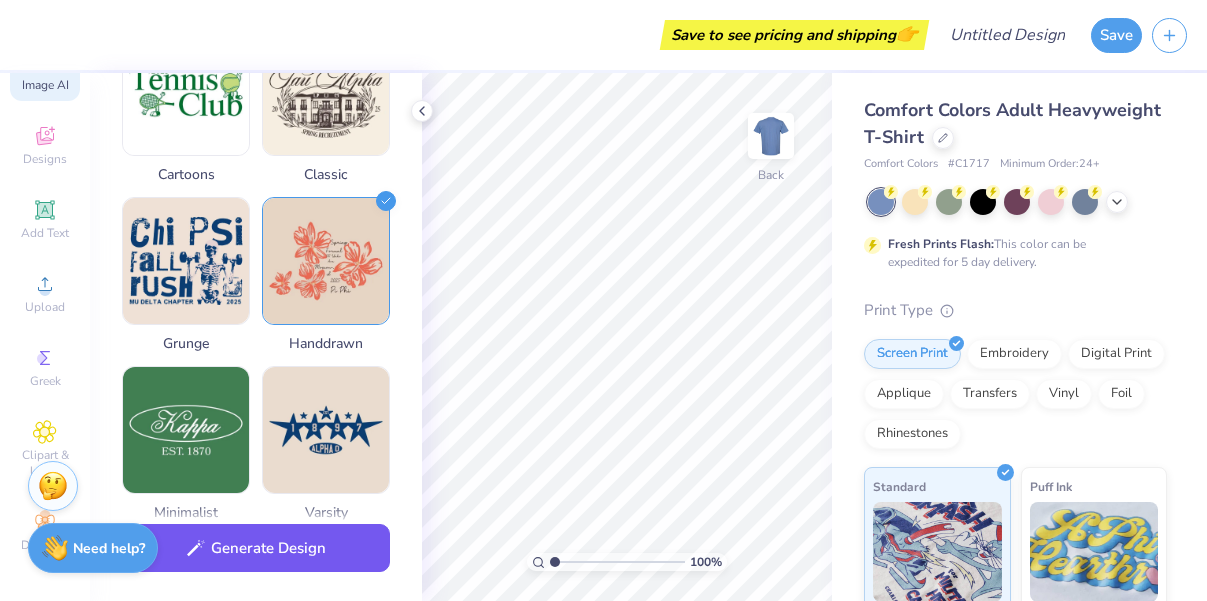 click on "Generate Design" at bounding box center [256, 548] 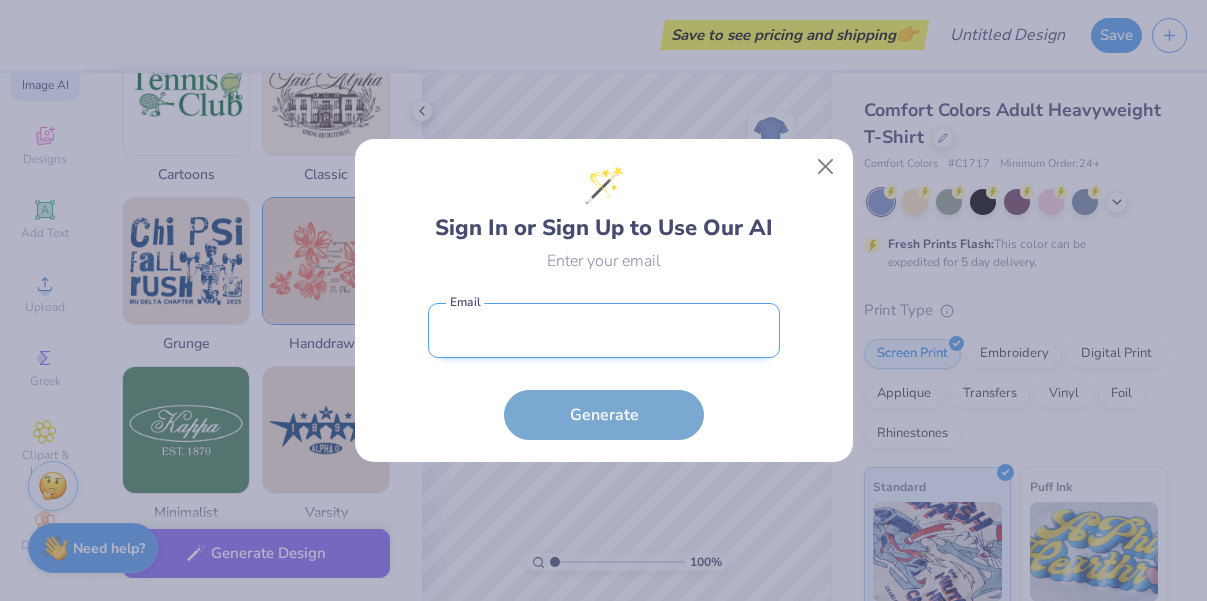 click at bounding box center [604, 330] 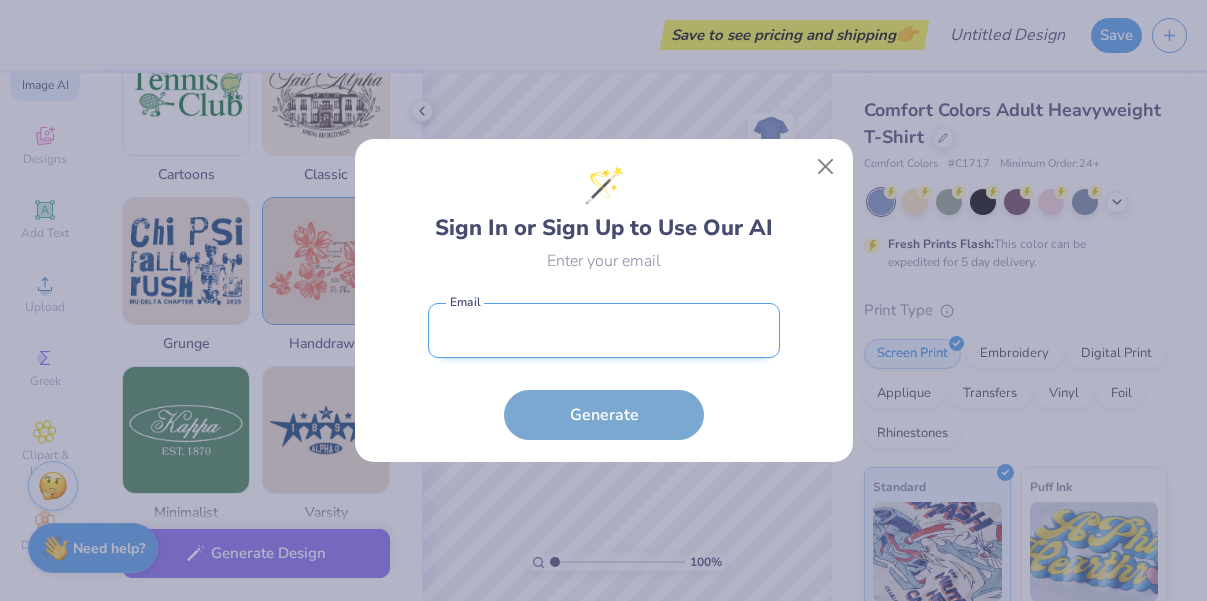 type on "savannahclifford@icloud.com" 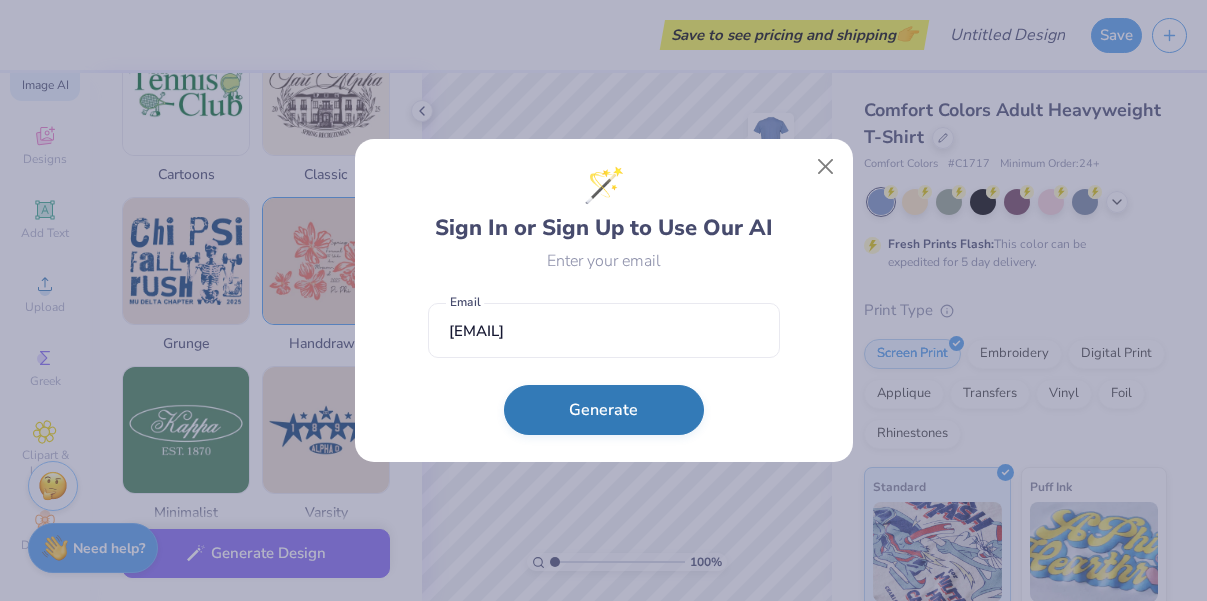 click on "Generate" at bounding box center (604, 410) 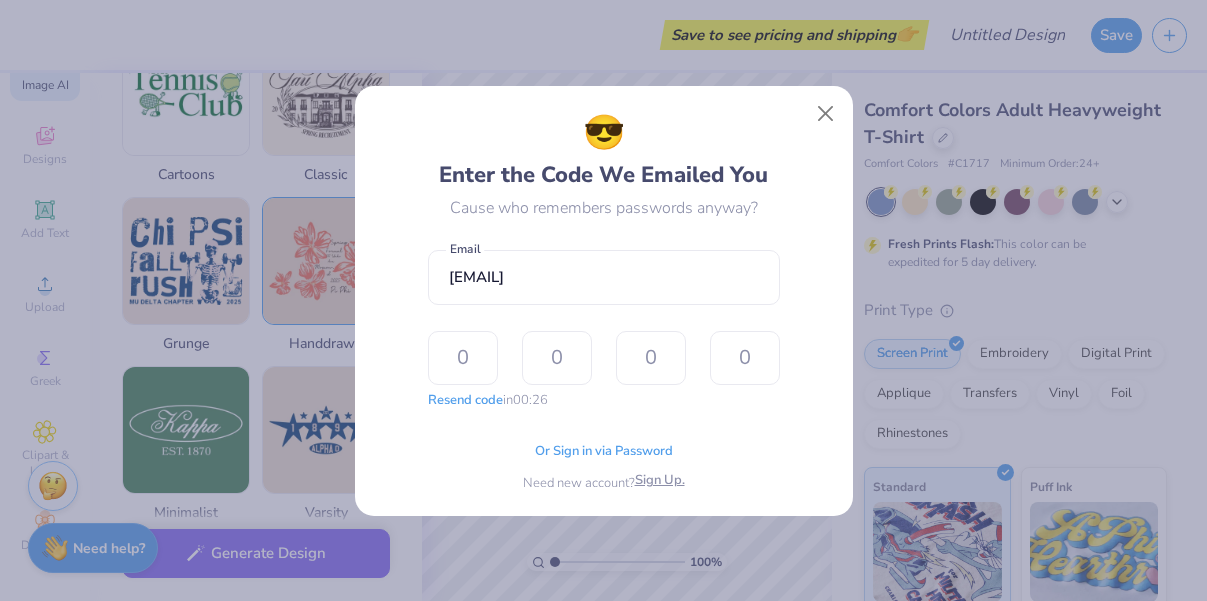 click on "Sign Up." at bounding box center (660, 481) 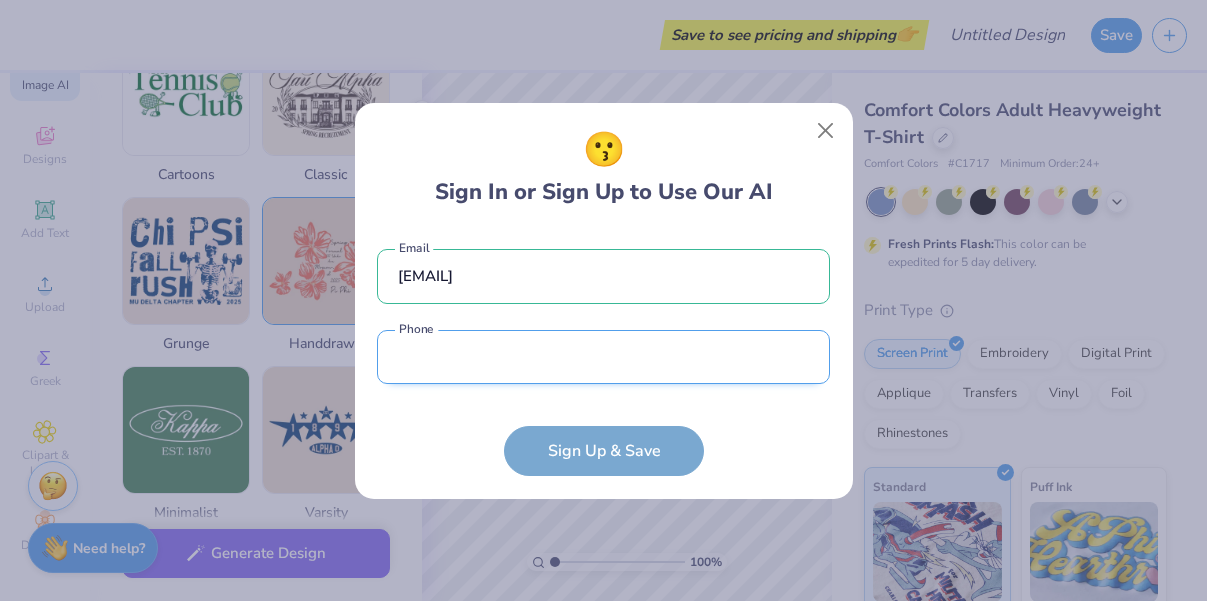 click at bounding box center (603, 357) 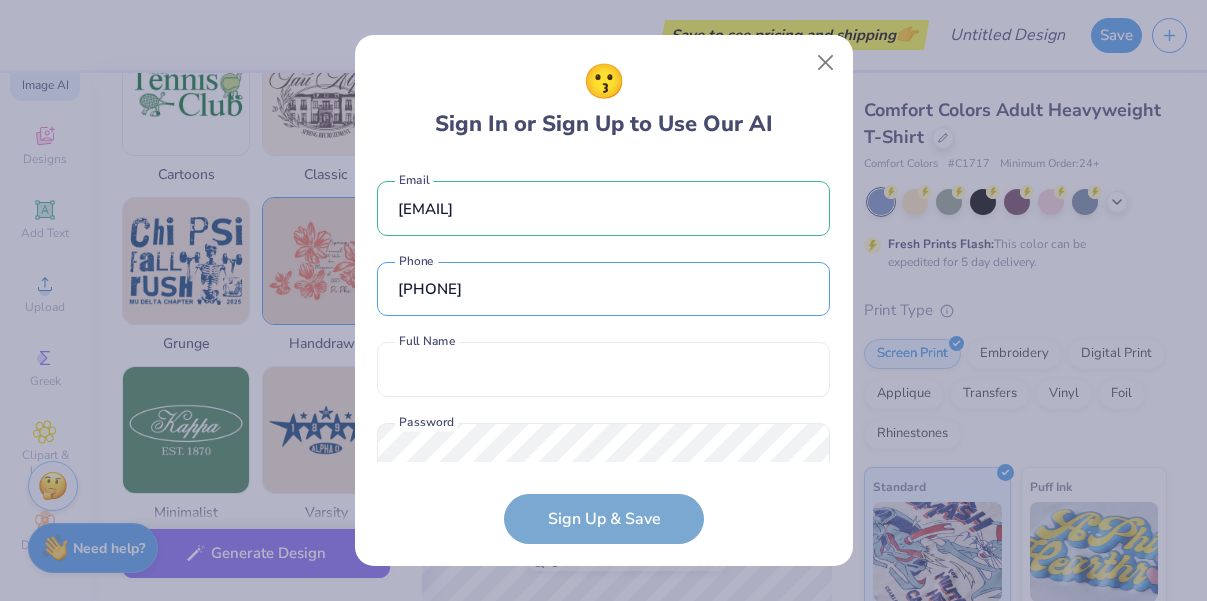 scroll, scrollTop: 51, scrollLeft: 0, axis: vertical 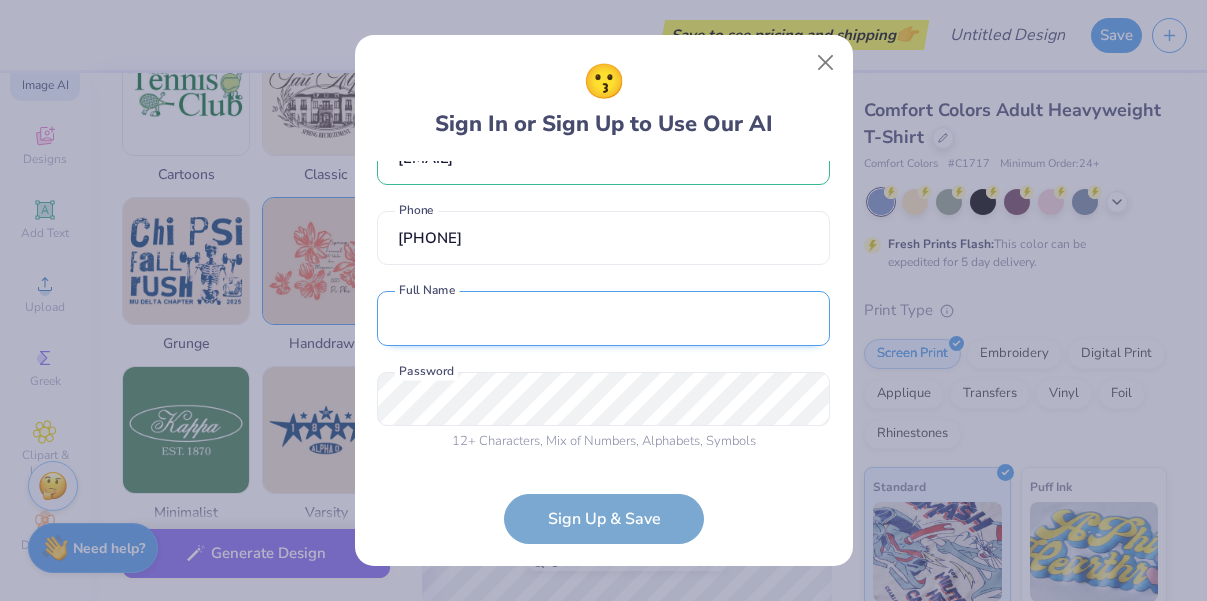 click at bounding box center [603, 318] 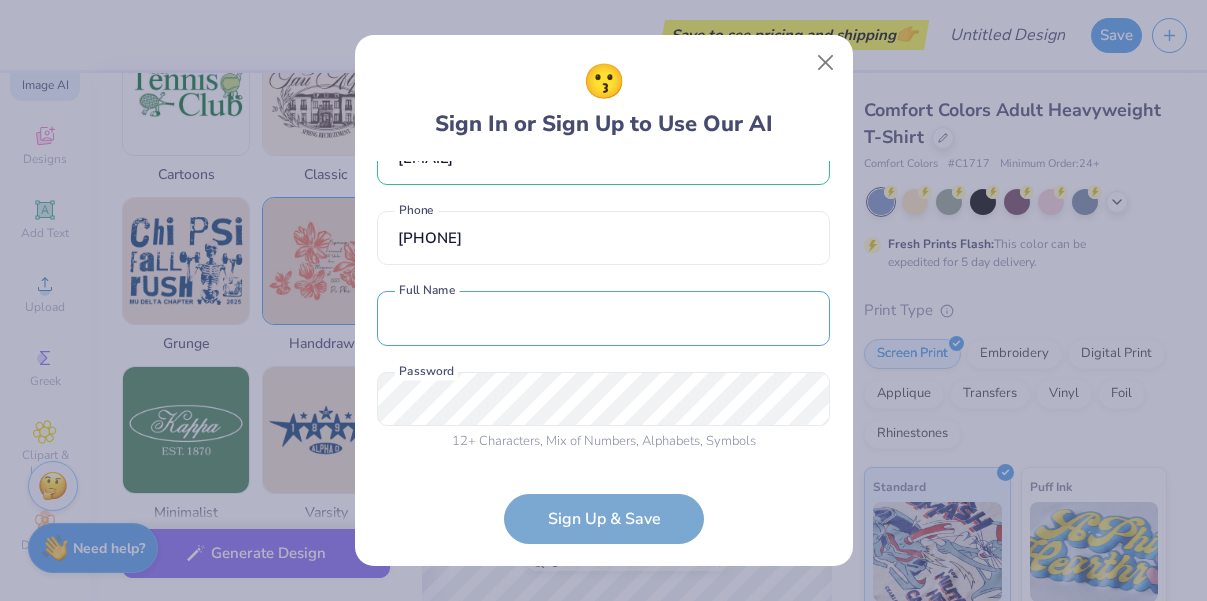 type on "Savannah Clifford" 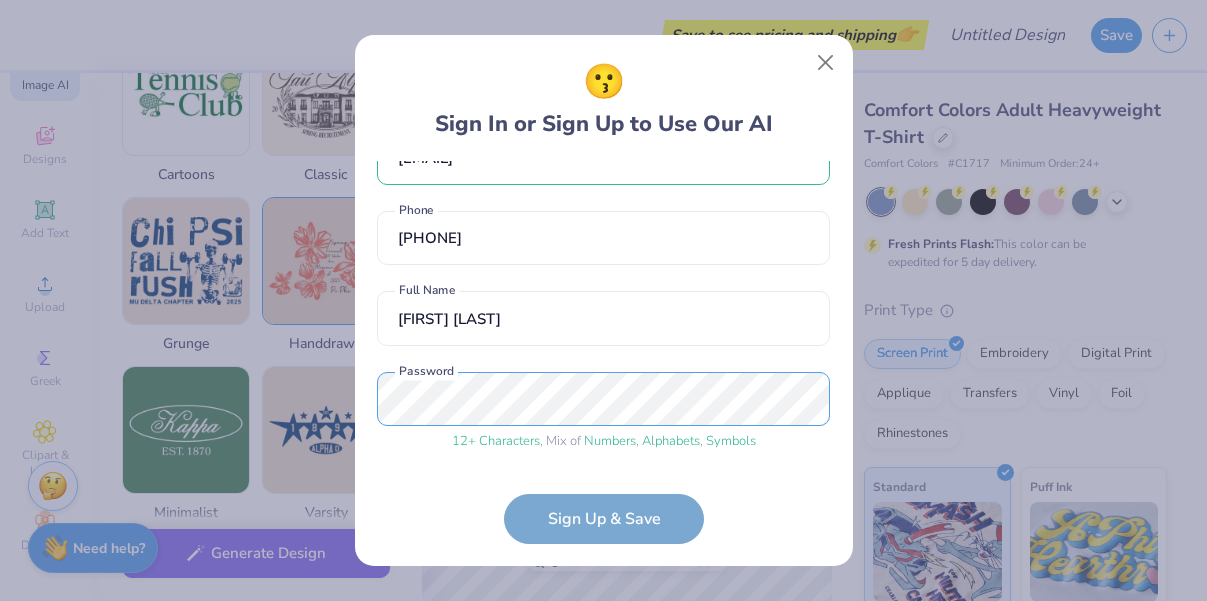 scroll, scrollTop: 127, scrollLeft: 0, axis: vertical 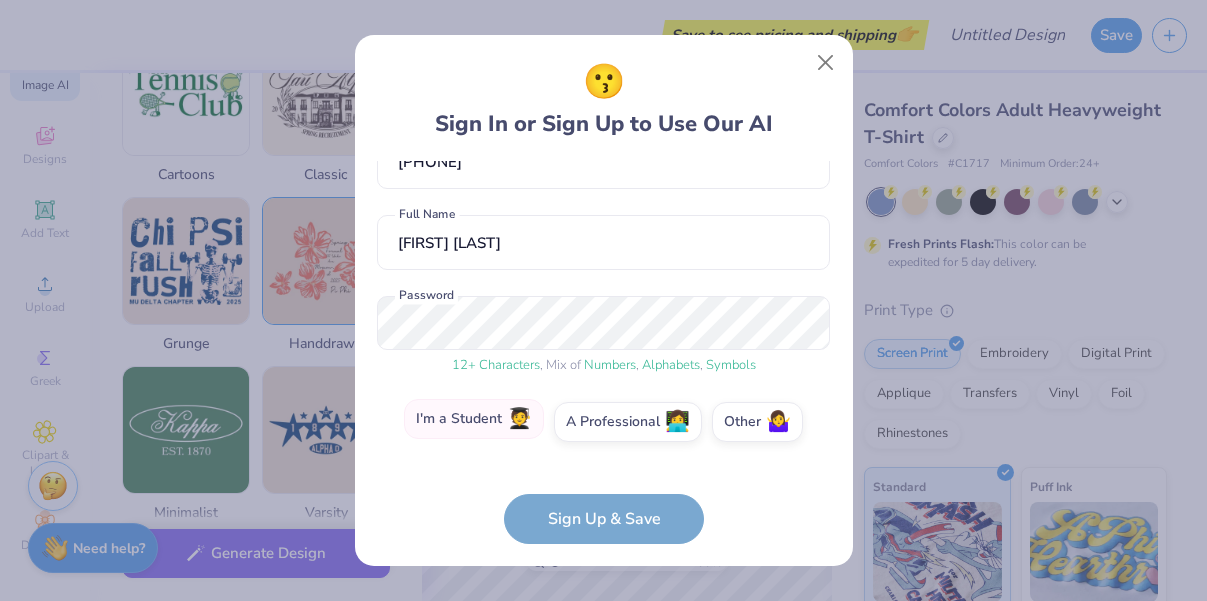 click on "I'm a Student 🧑‍🎓" at bounding box center (474, 419) 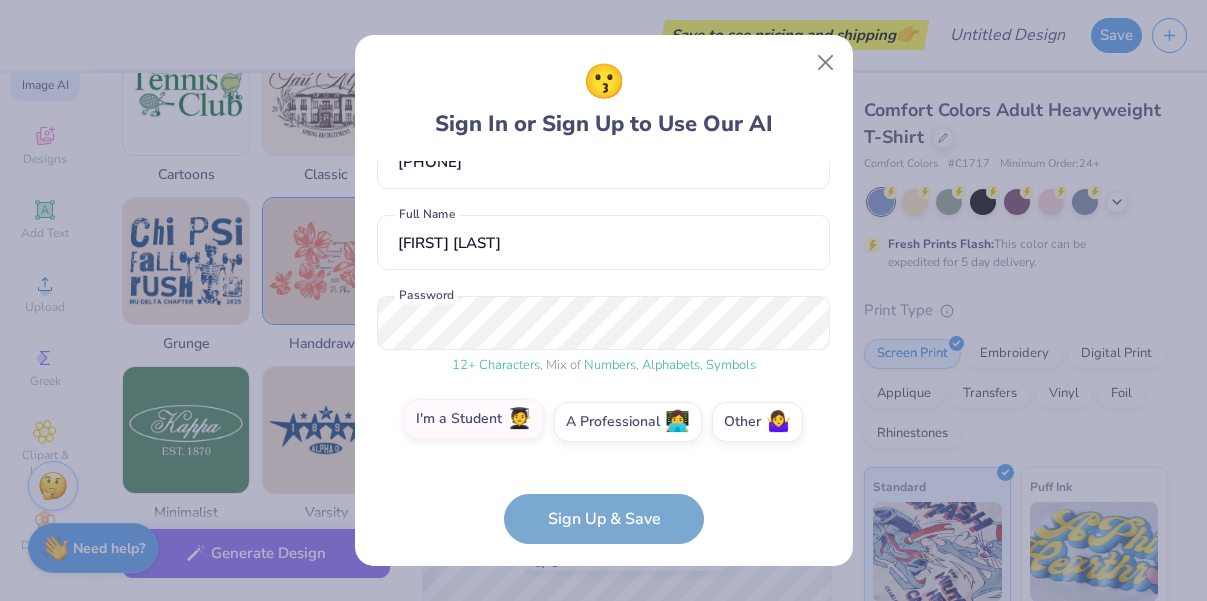 click on "I'm a Student 🧑‍🎓" at bounding box center [603, 553] 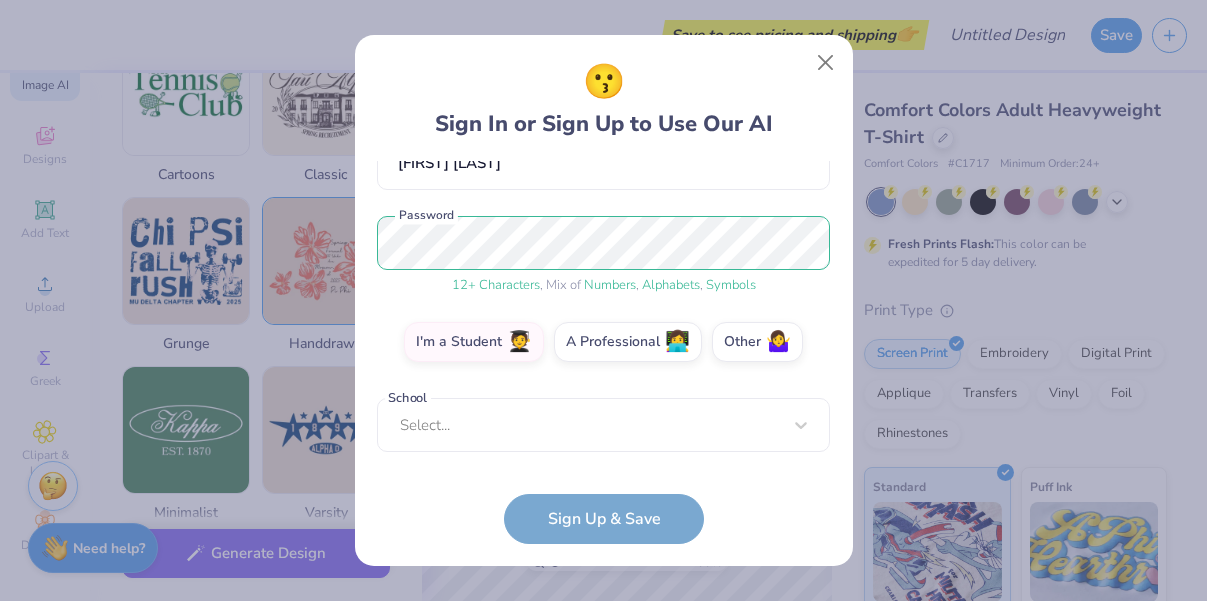 scroll, scrollTop: 197, scrollLeft: 0, axis: vertical 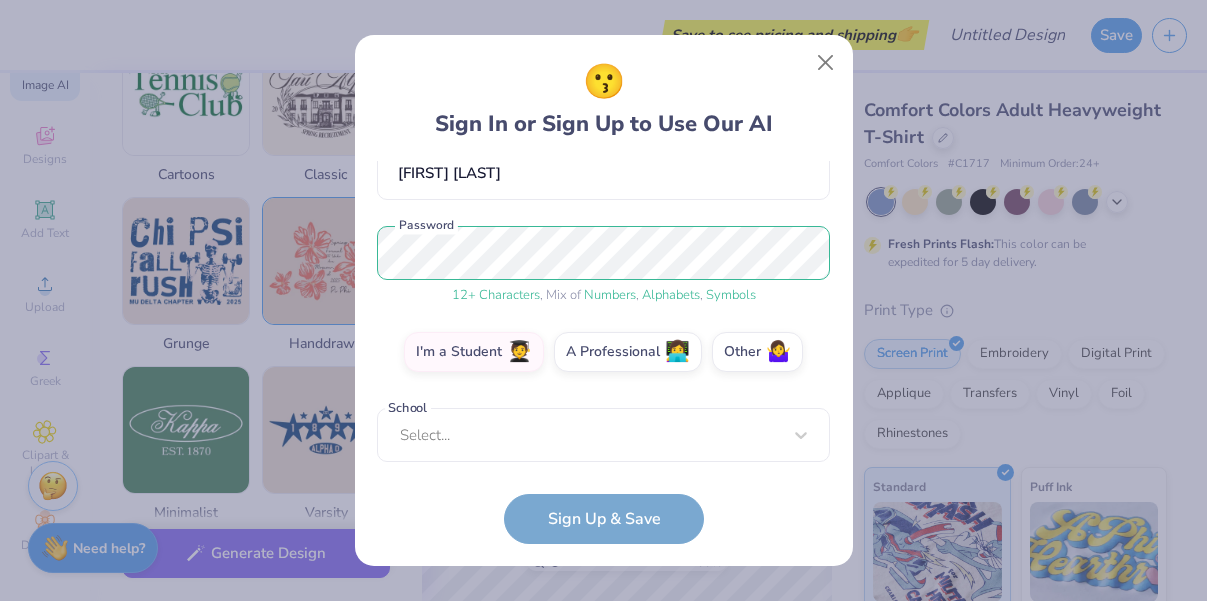 click on "savannahclifford@icloud.com Email (415) 246-2216 Phone Savannah Clifford Full Name 12 + Characters , Mix of   Numbers ,   Alphabets ,   Symbols Password I'm a Student 🧑‍🎓 A Professional 👩‍💻 Other 🤷‍♀️ School Select... School cannot be null Sign Up & Save" at bounding box center [603, 352] 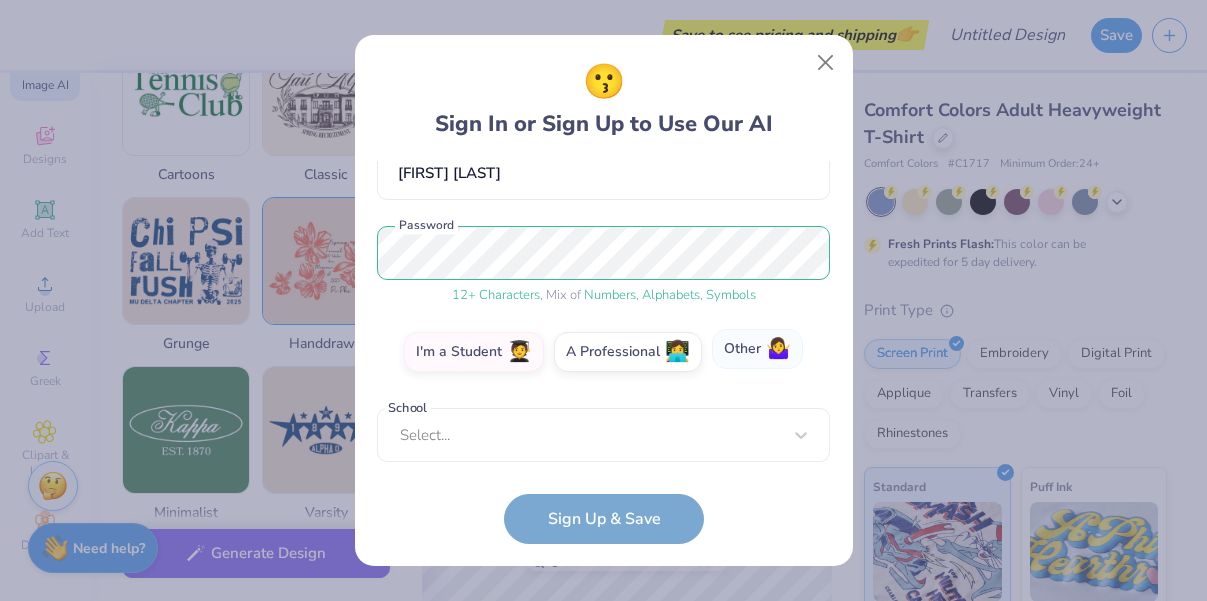 click on "Other 🤷‍♀️" at bounding box center (757, 349) 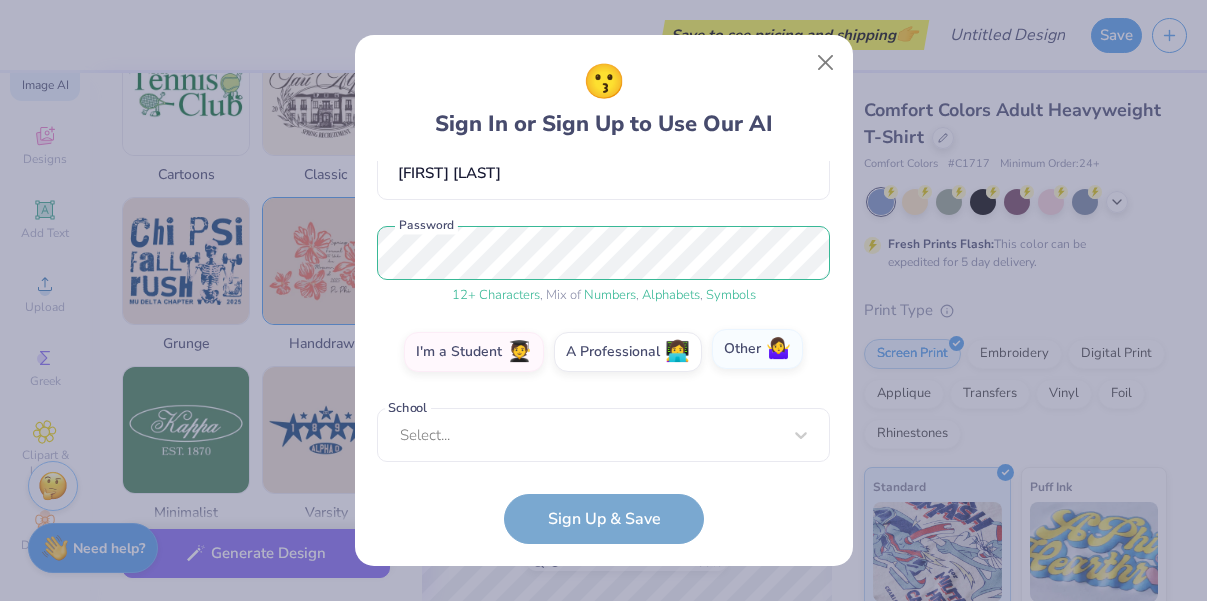 click on "Other 🤷‍♀️" at bounding box center (603, 553) 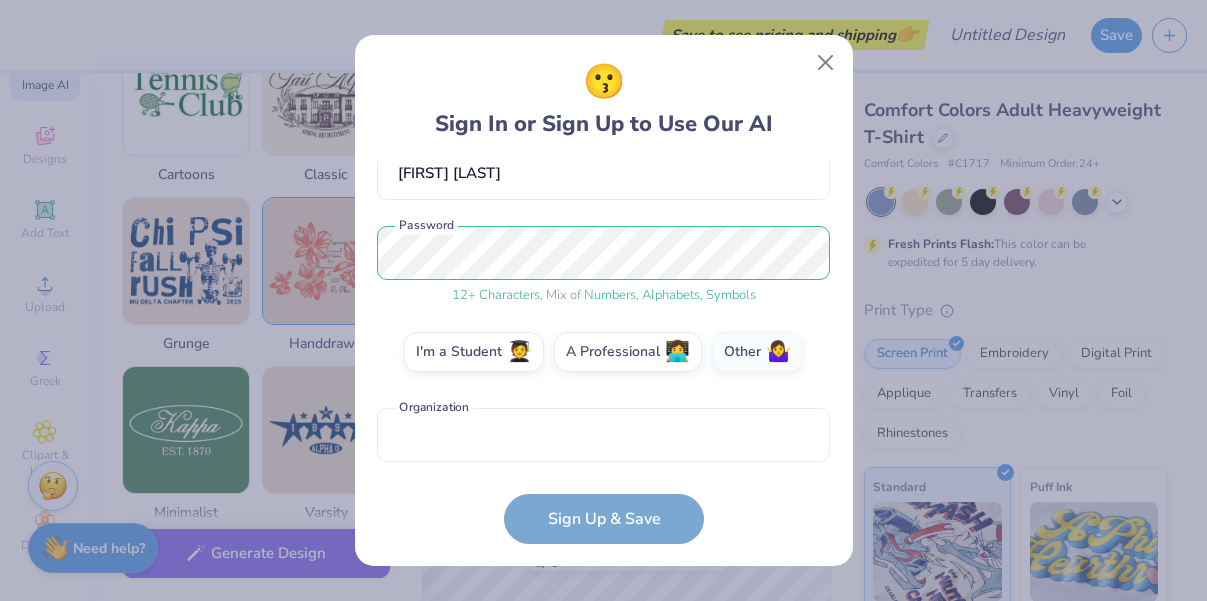 scroll, scrollTop: 207, scrollLeft: 0, axis: vertical 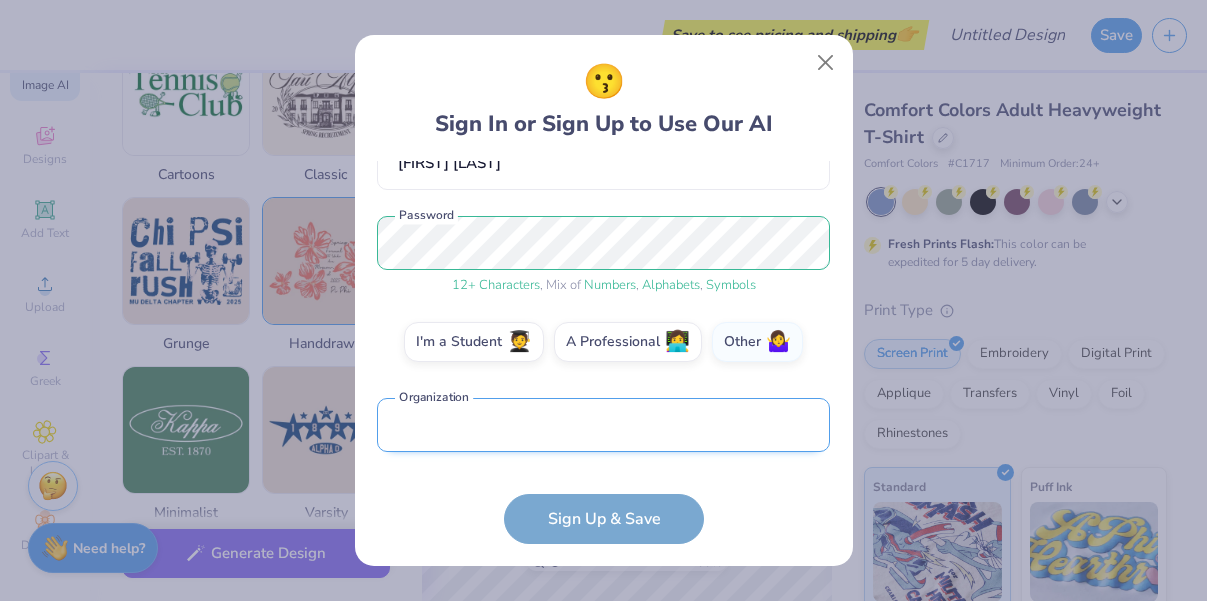click at bounding box center (603, 425) 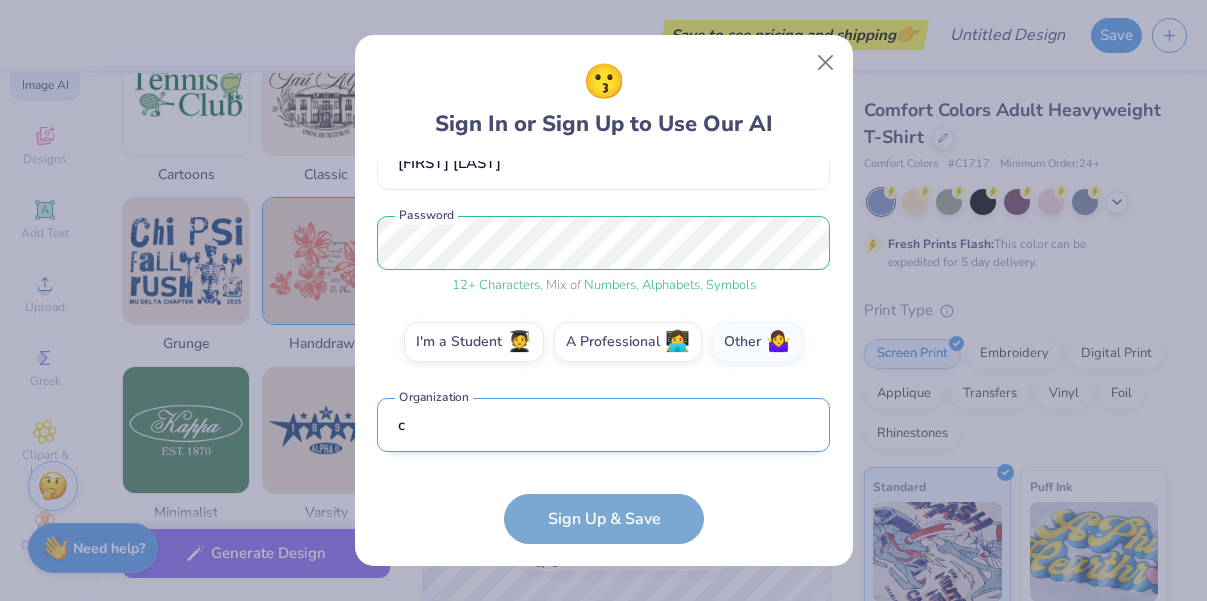 scroll, scrollTop: 327, scrollLeft: 0, axis: vertical 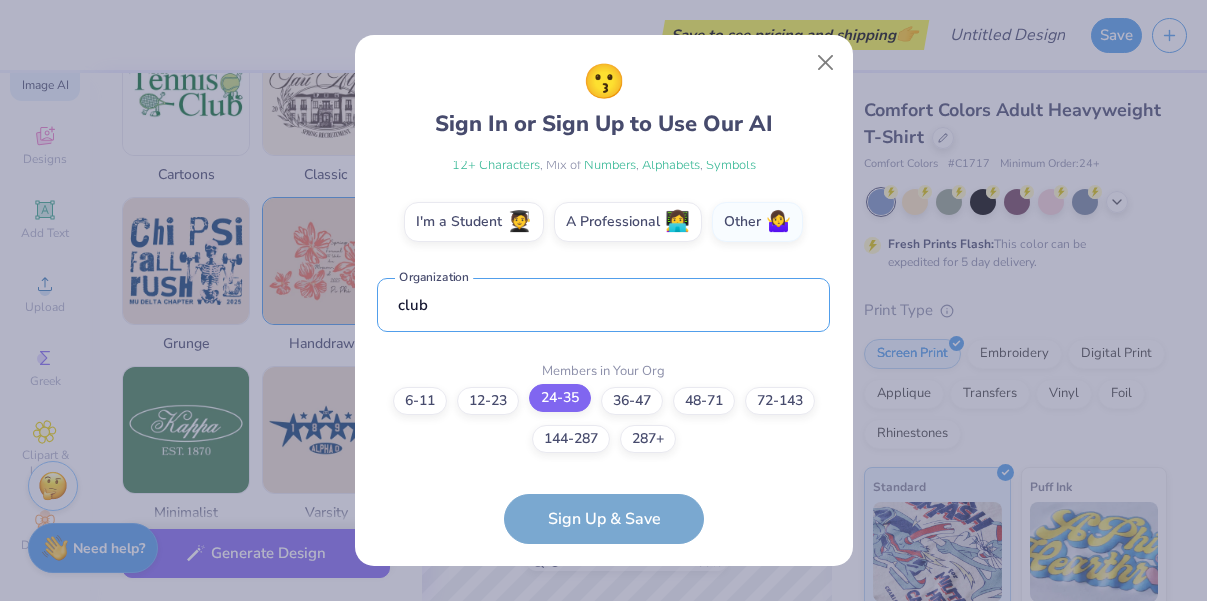 type on "club" 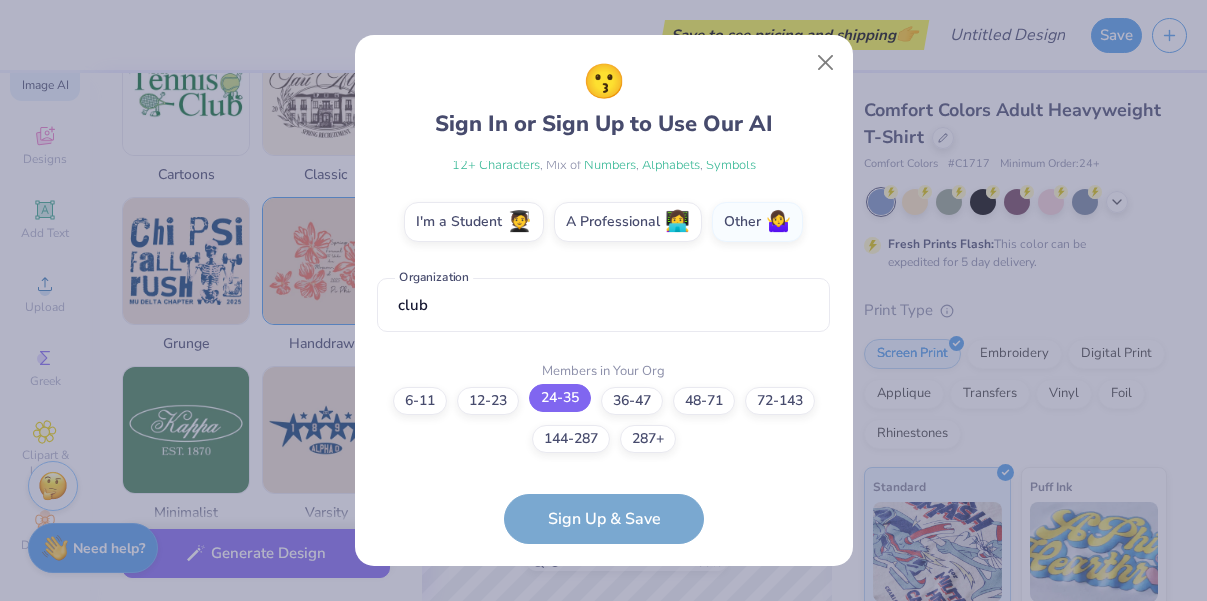 click on "24-35" at bounding box center [560, 398] 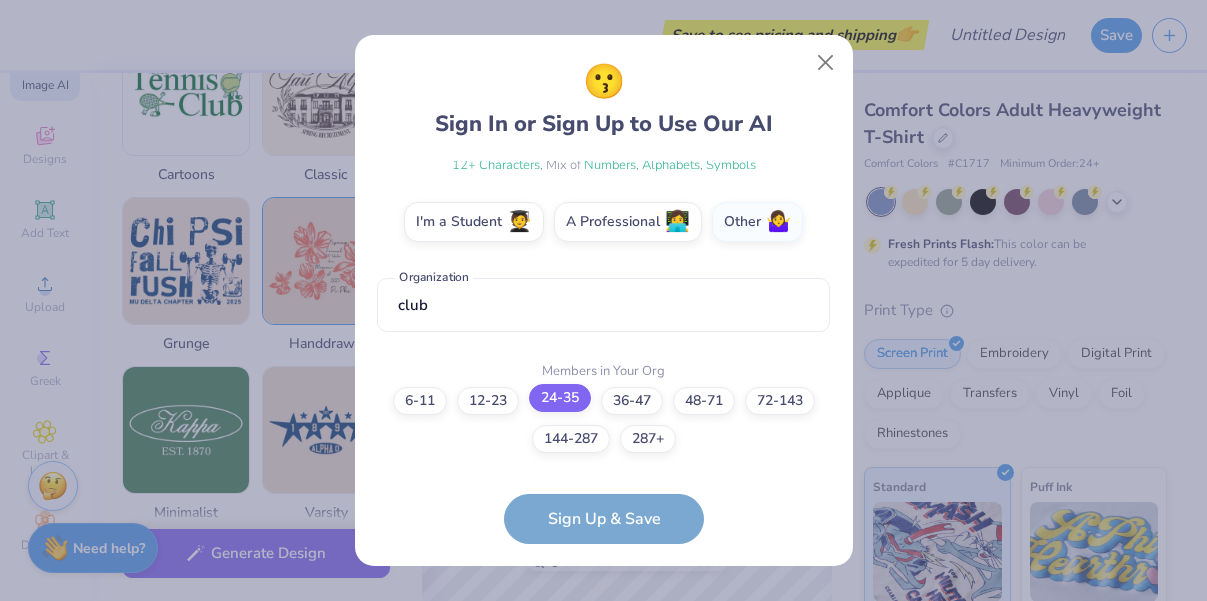 click on "24-35" at bounding box center (603, 746) 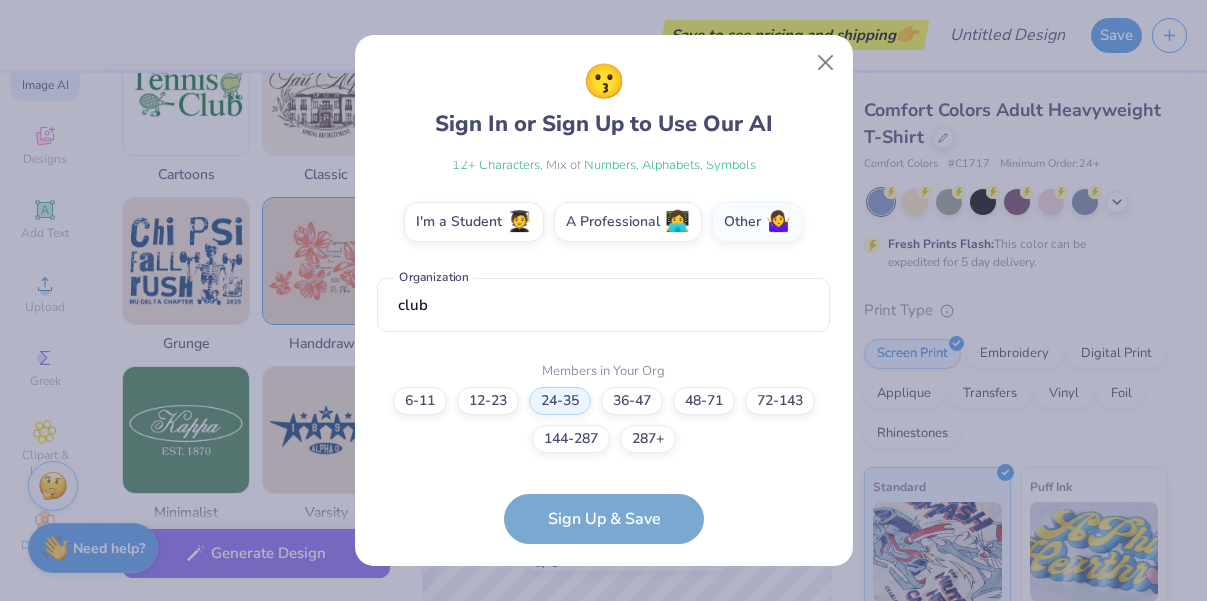 scroll, scrollTop: 186, scrollLeft: 0, axis: vertical 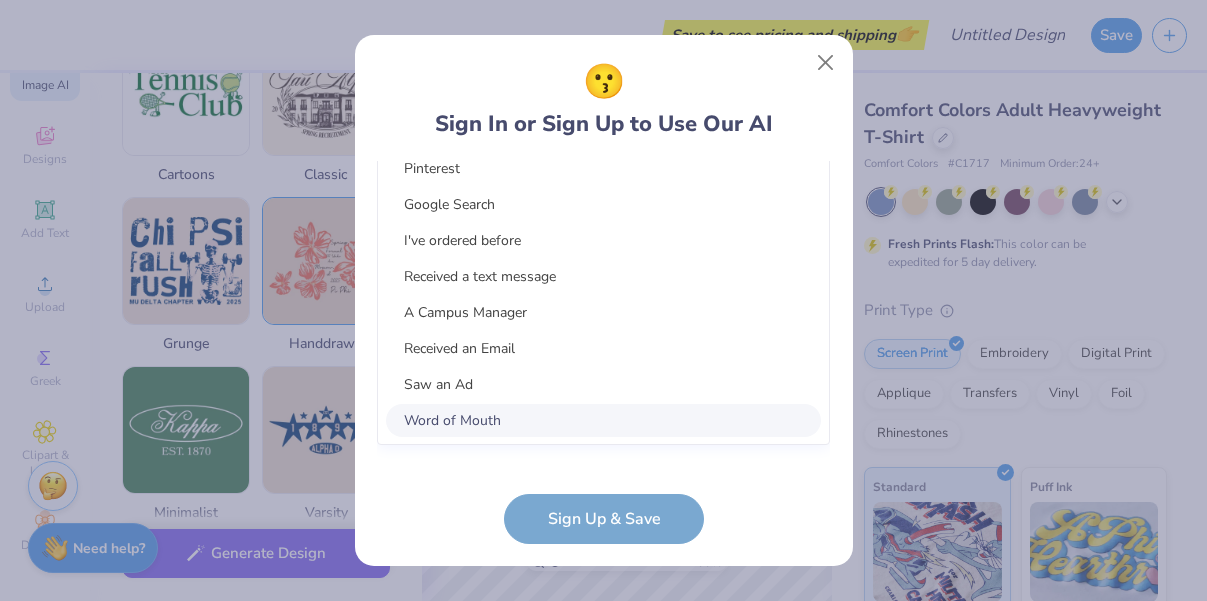 click on "option Word of Mouth focused, 8 of 15. 15 results available. Use Up and Down to choose options, press Enter to select the currently focused option, press Escape to exit the menu, press Tab to select the option and exit the menu. Select... Pinterest Google Search I've ordered before Received a text message A Campus Manager Received an Email Saw an Ad Word of Mouth LinkedIn Tik Tok Instagram Blog/Article Reddit An AI Chatbot Other" at bounding box center [603, 263] 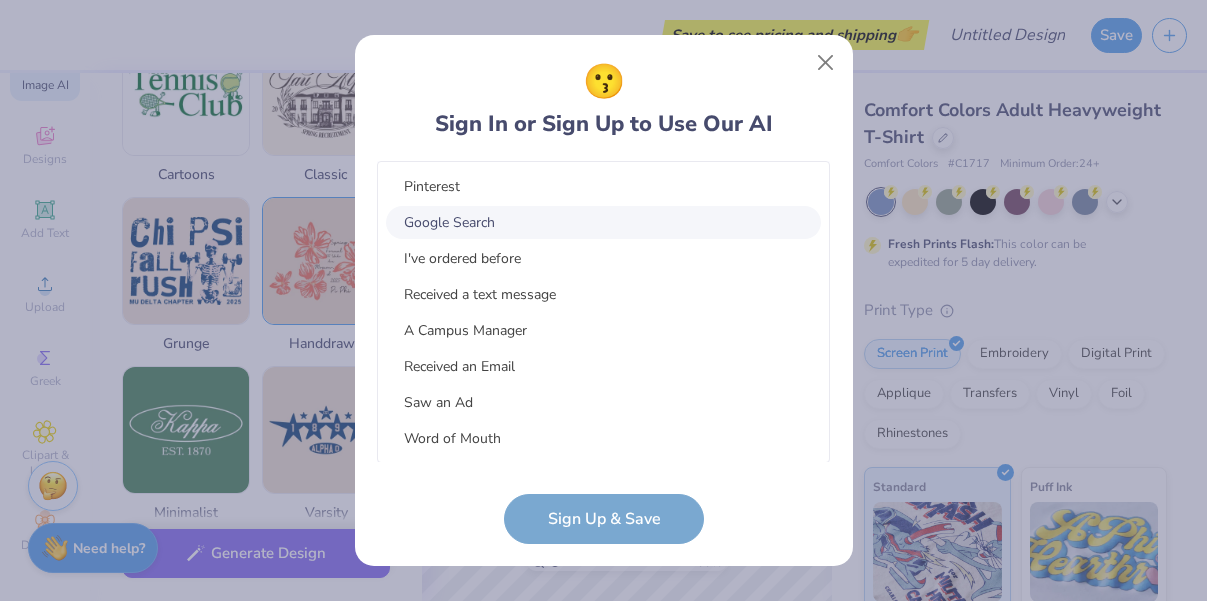 click on "Google Search" at bounding box center [603, 222] 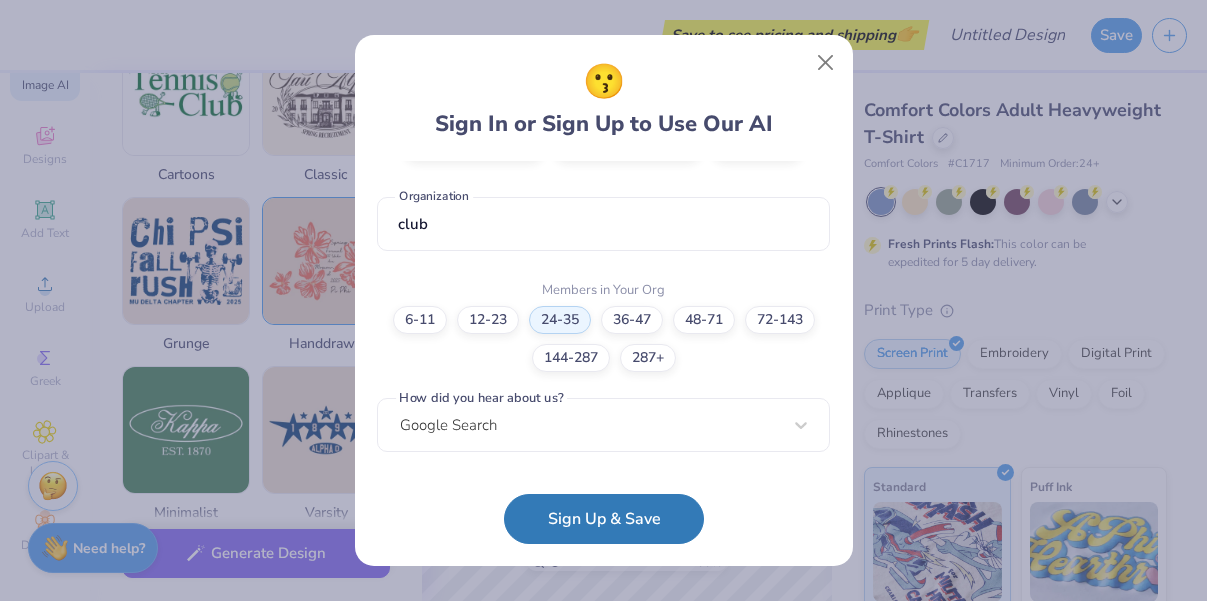 scroll, scrollTop: 407, scrollLeft: 0, axis: vertical 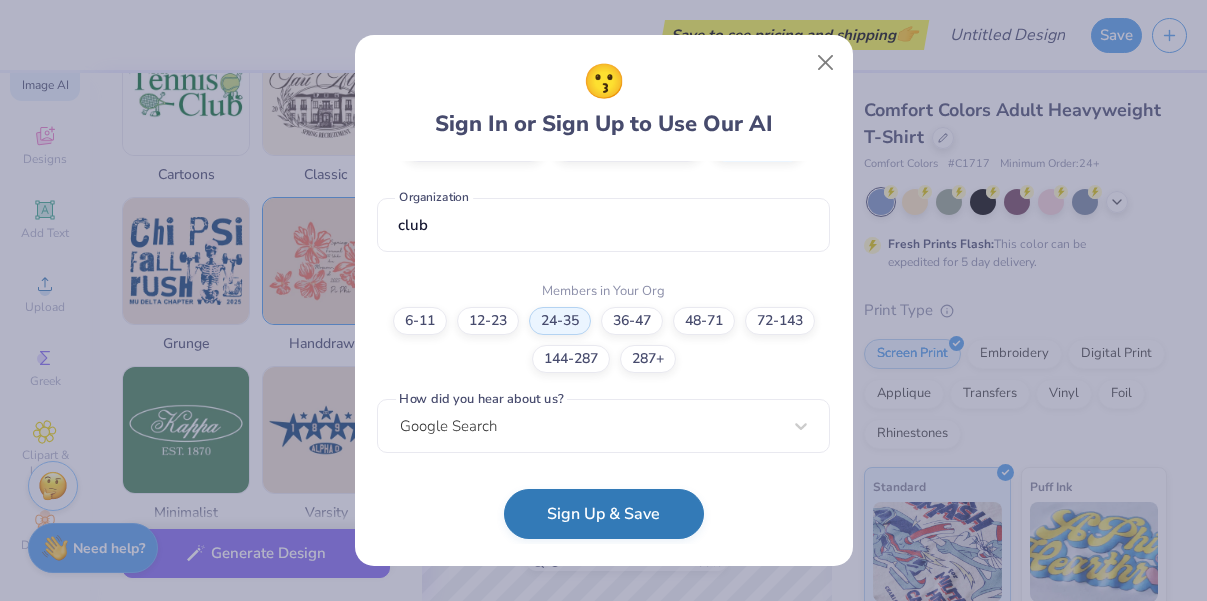click on "Sign Up & Save" at bounding box center [604, 514] 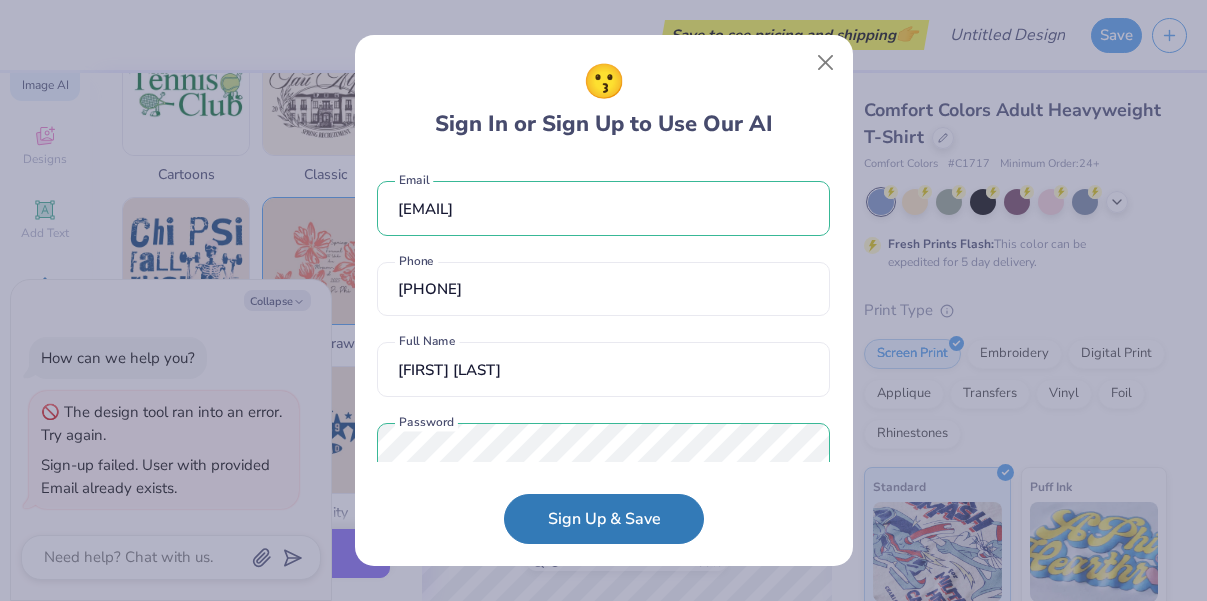 scroll, scrollTop: 407, scrollLeft: 0, axis: vertical 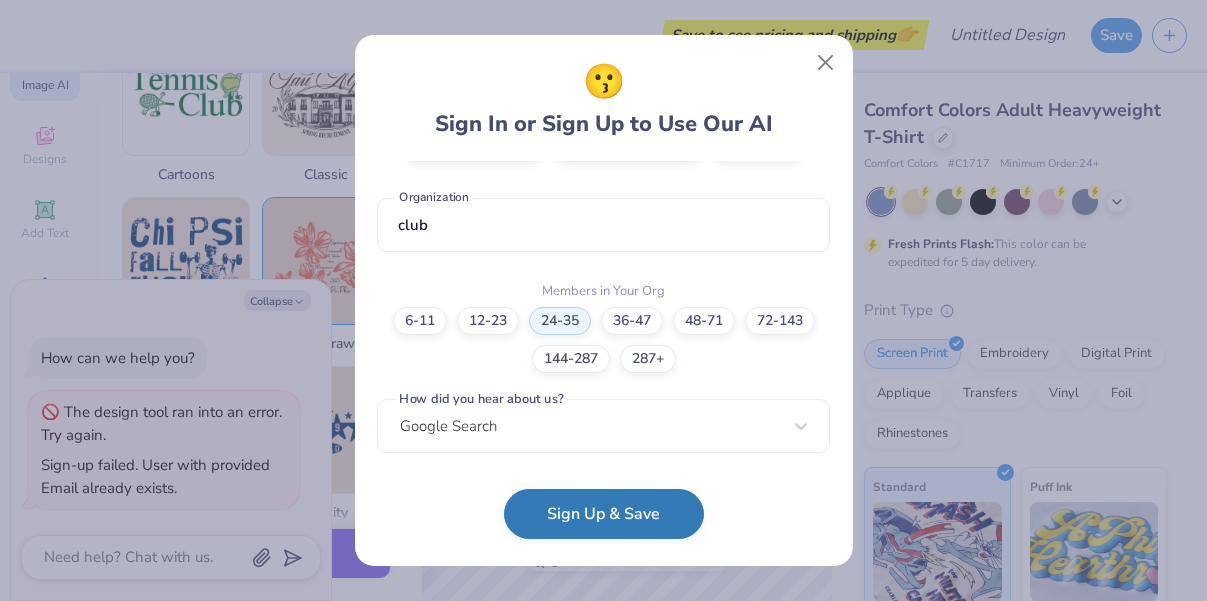 click on "Sign Up & Save" at bounding box center (604, 514) 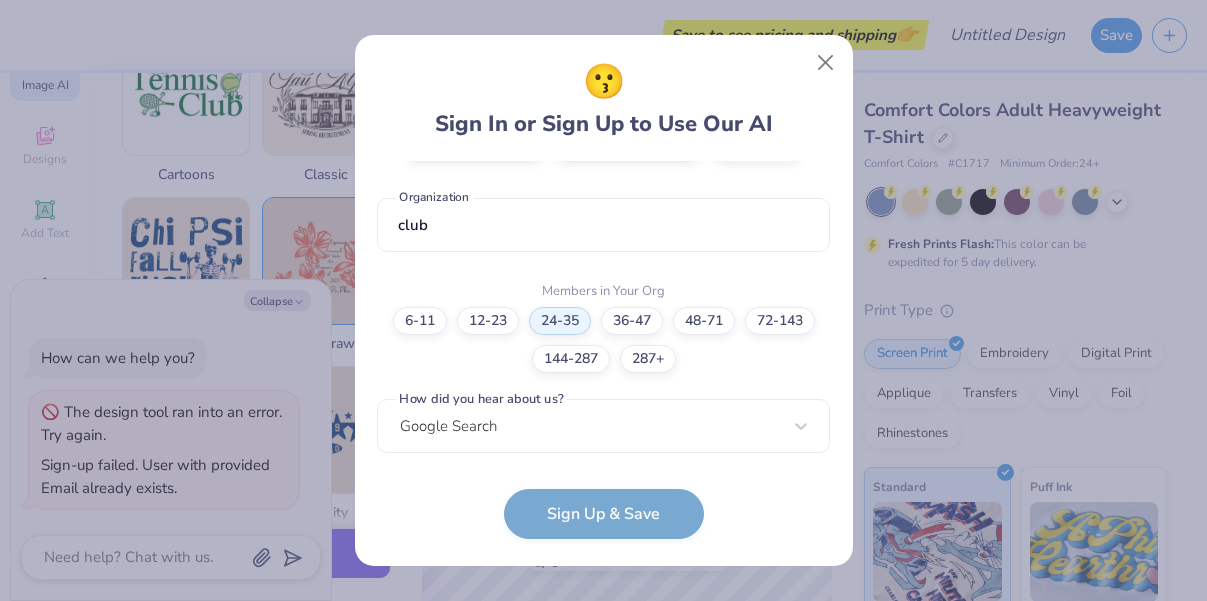 type on "x" 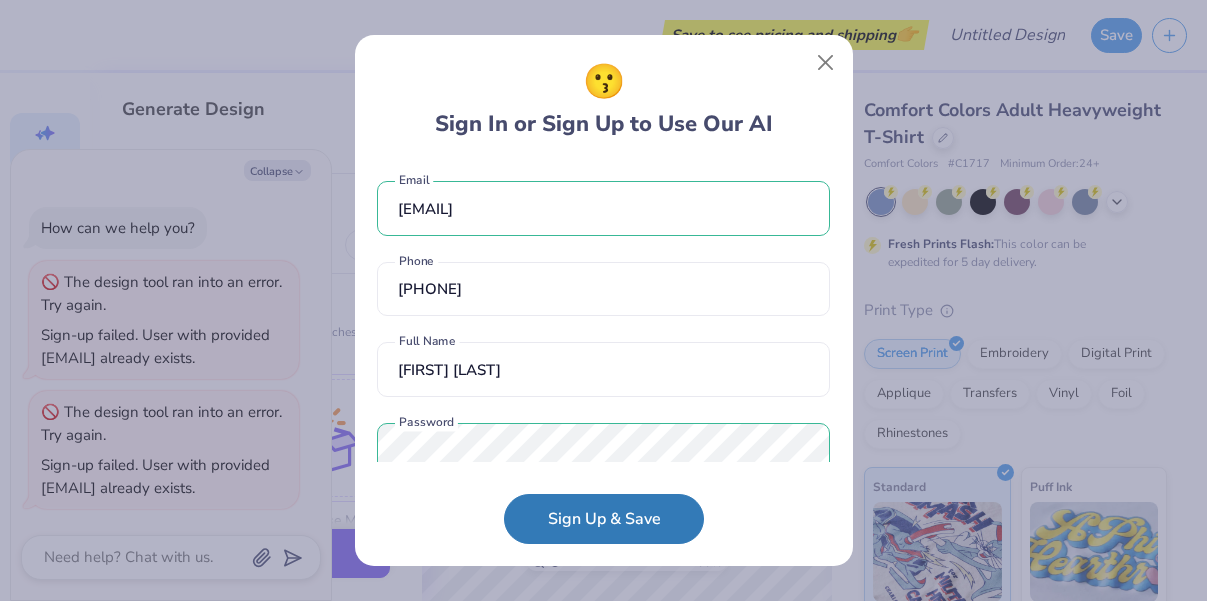 select on "4" 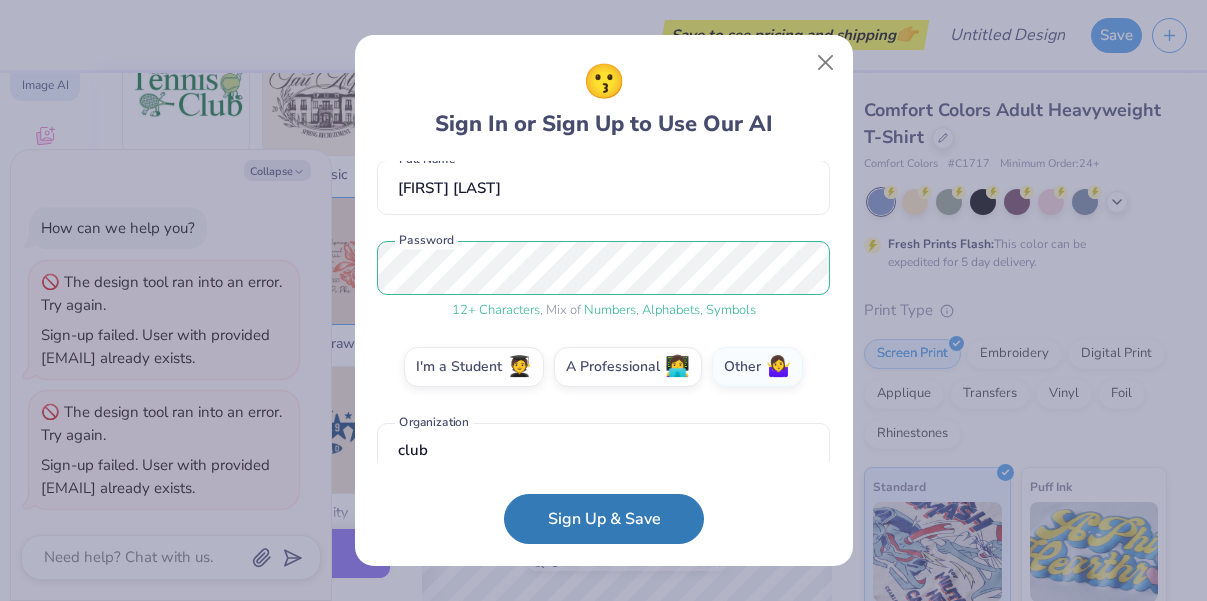 scroll, scrollTop: 177, scrollLeft: 0, axis: vertical 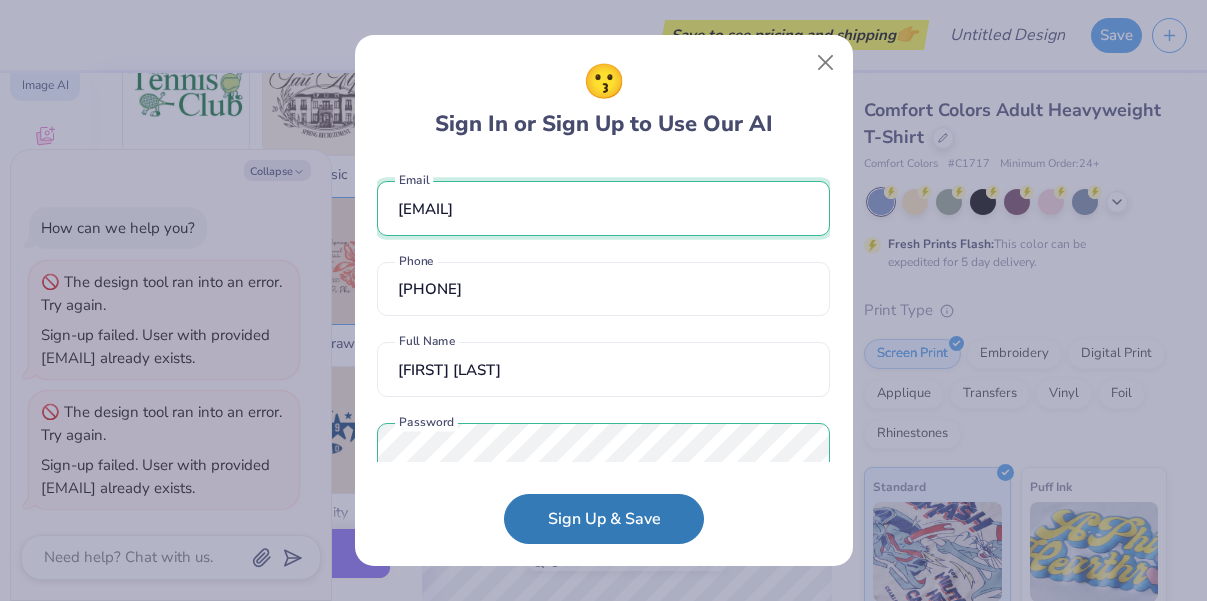 drag, startPoint x: 628, startPoint y: 210, endPoint x: 393, endPoint y: 212, distance: 235.00851 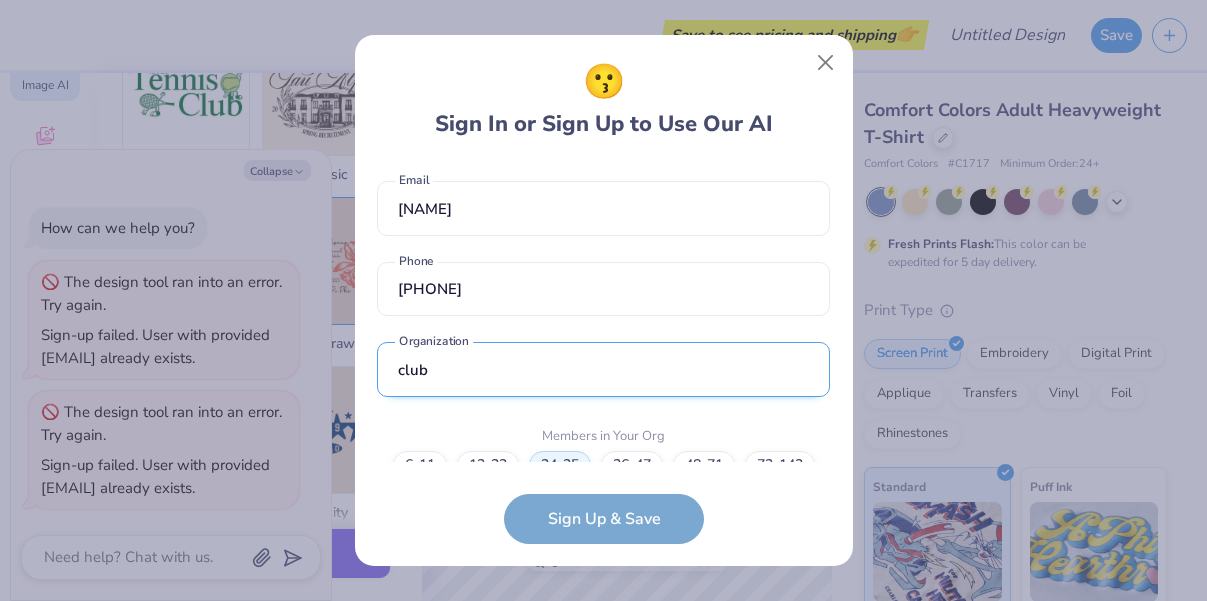 scroll, scrollTop: 145, scrollLeft: 0, axis: vertical 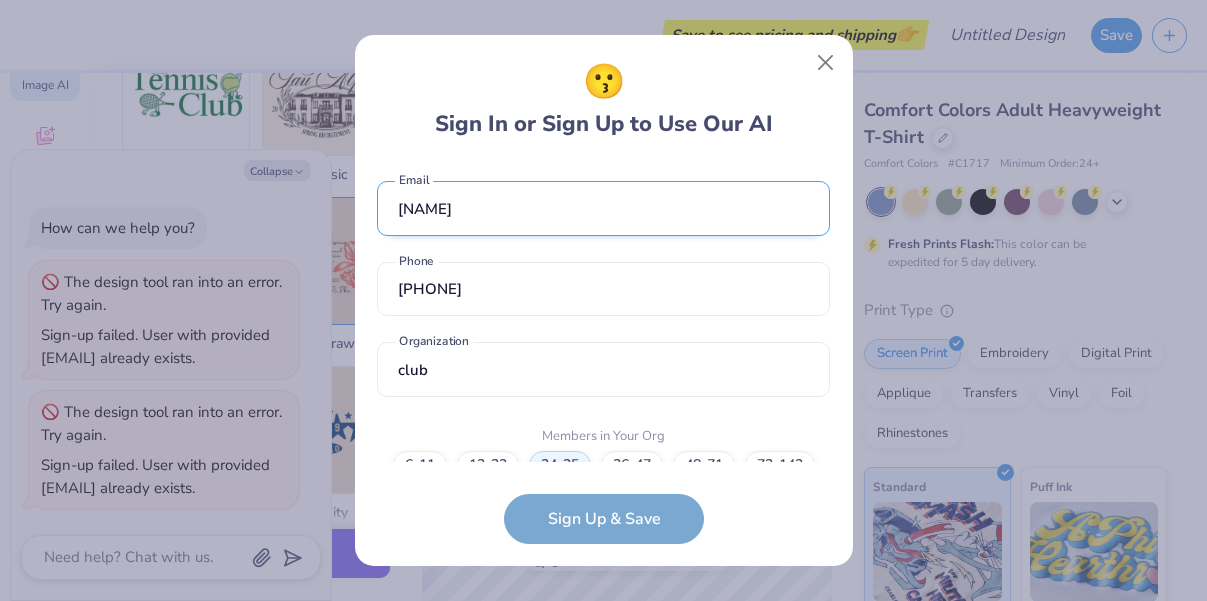 click on "savcl" at bounding box center (603, 208) 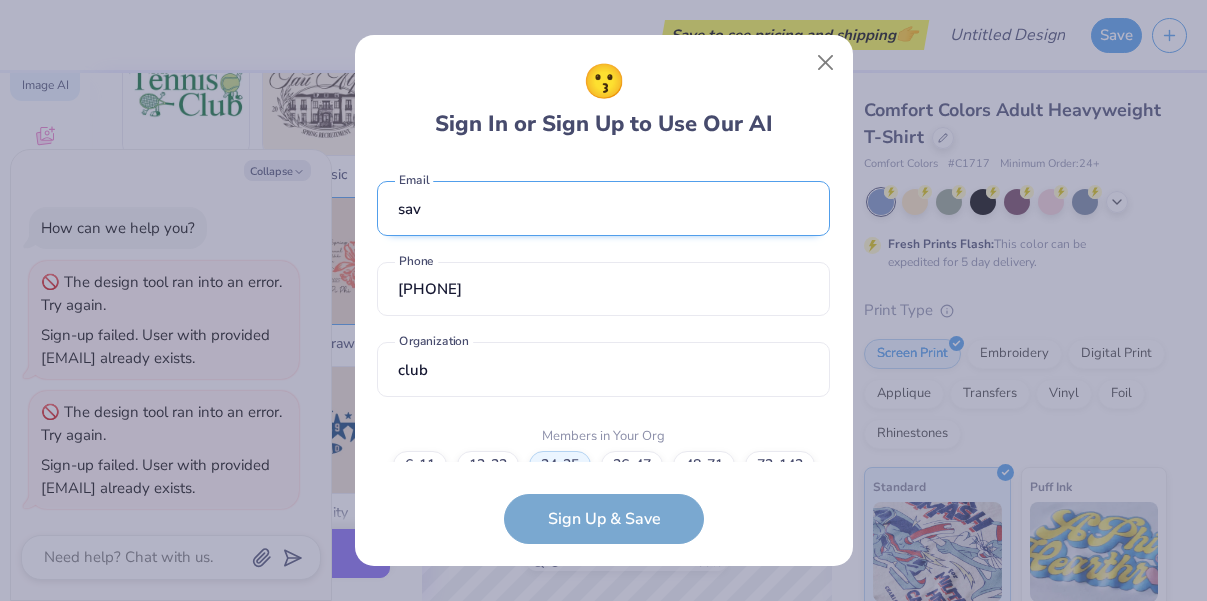 type on "[EMAIL]" 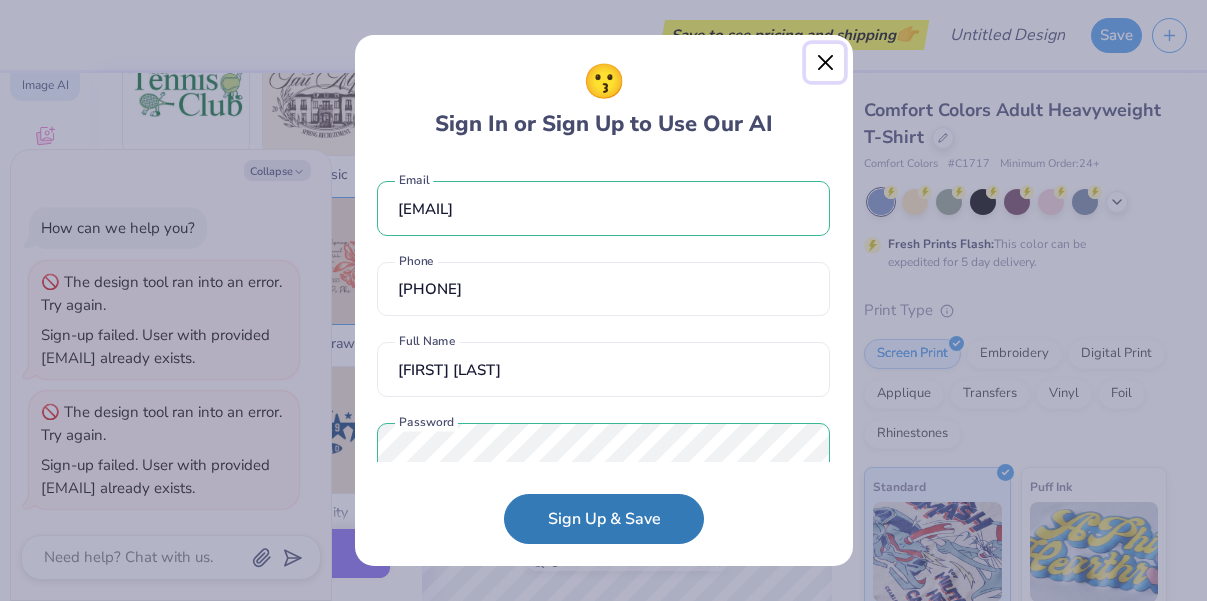 click at bounding box center (825, 63) 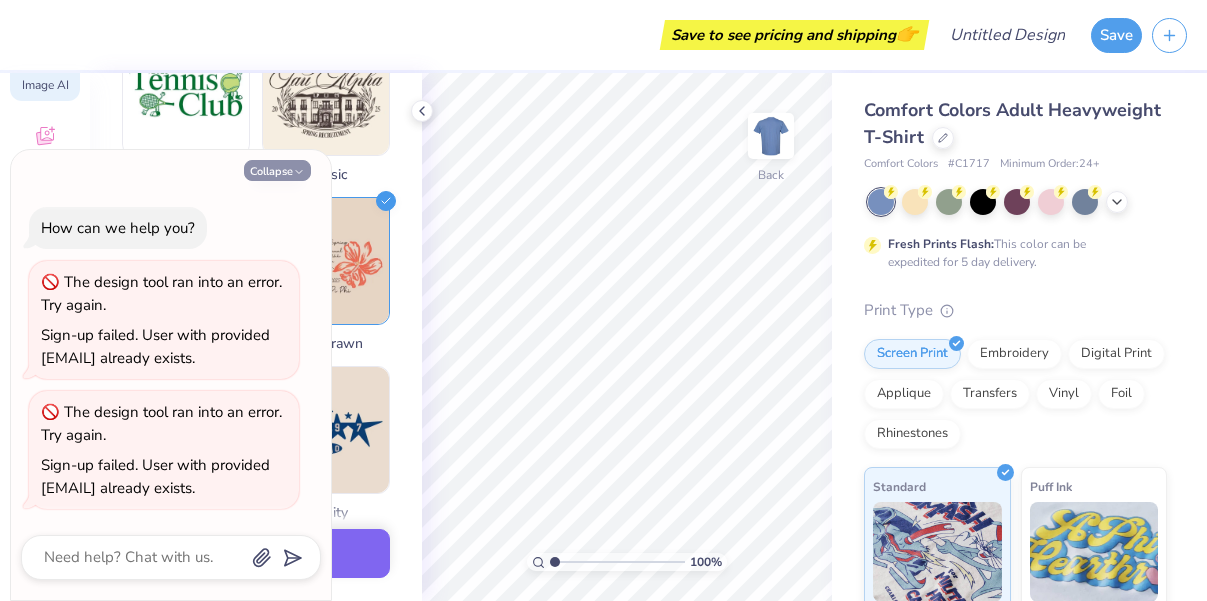 click 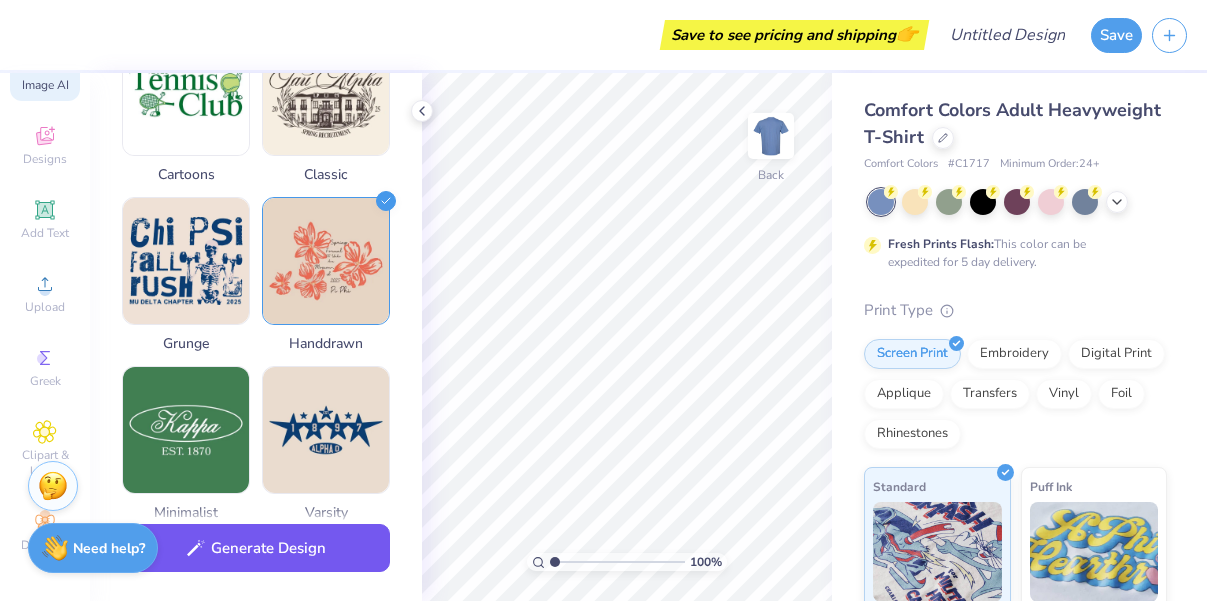 click on "Generate Design" at bounding box center [256, 548] 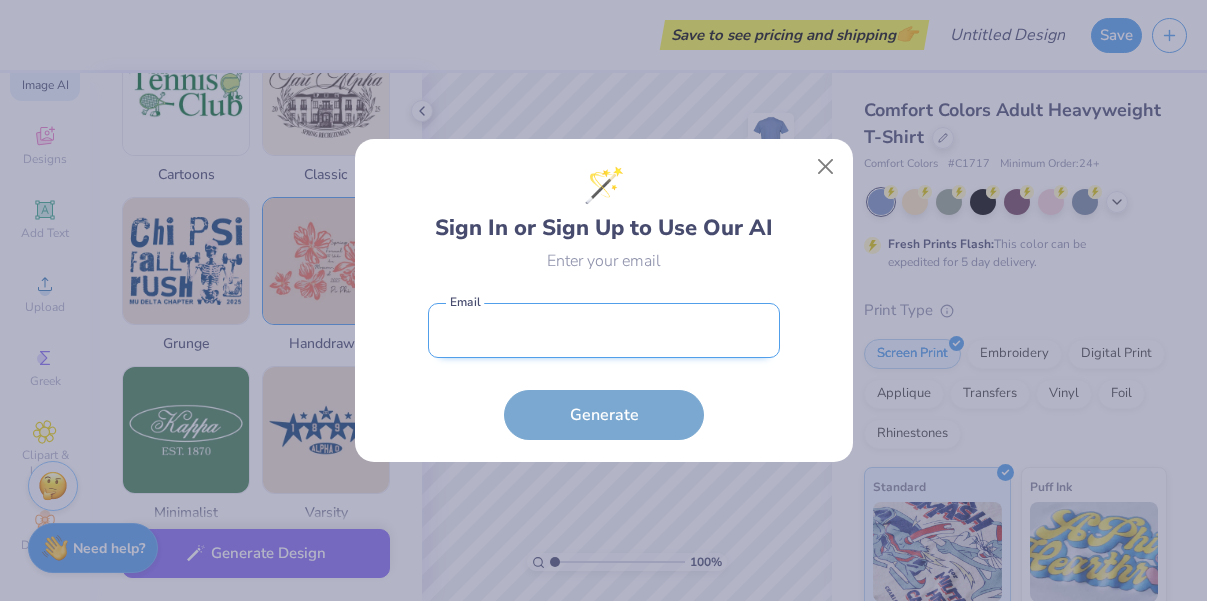 click at bounding box center (604, 330) 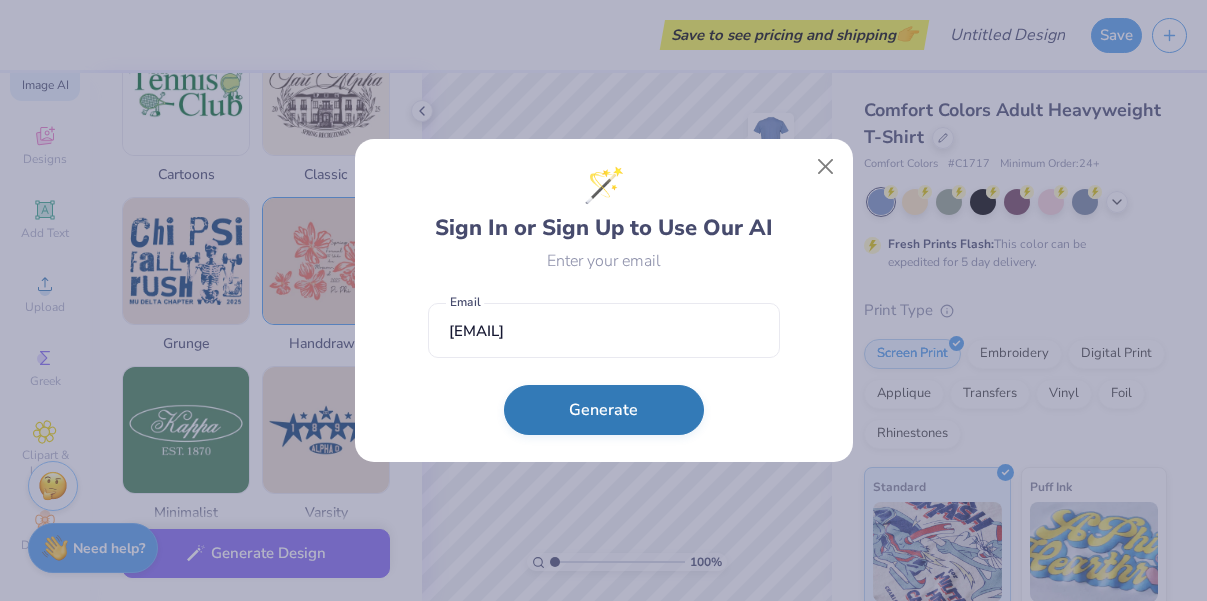 click on "Generate" at bounding box center [604, 410] 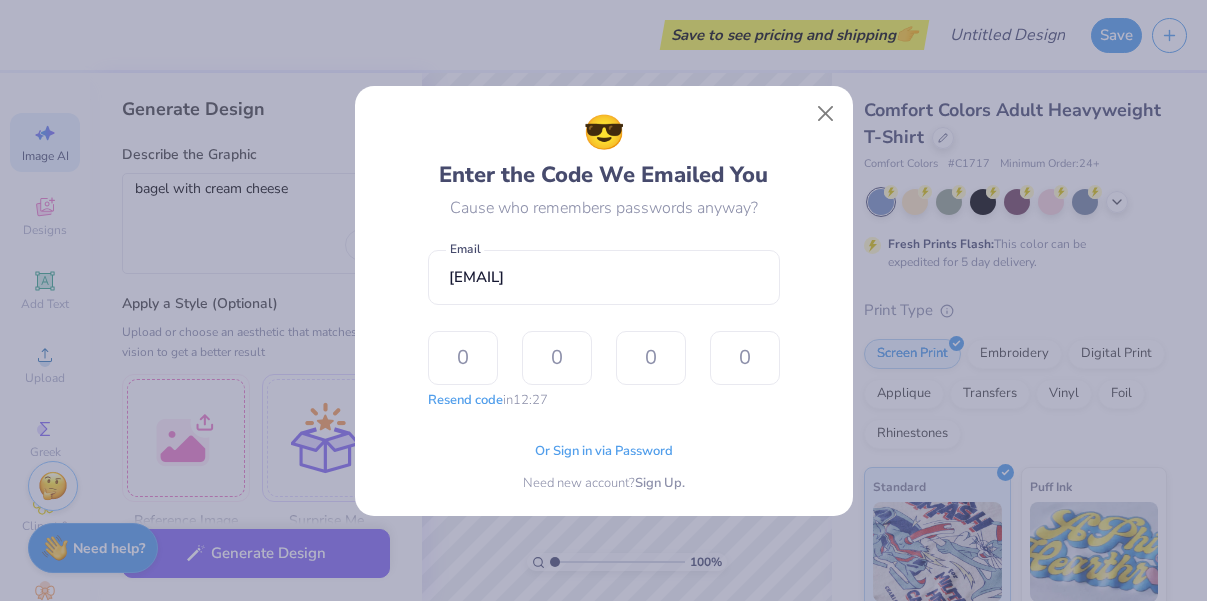 select on "4" 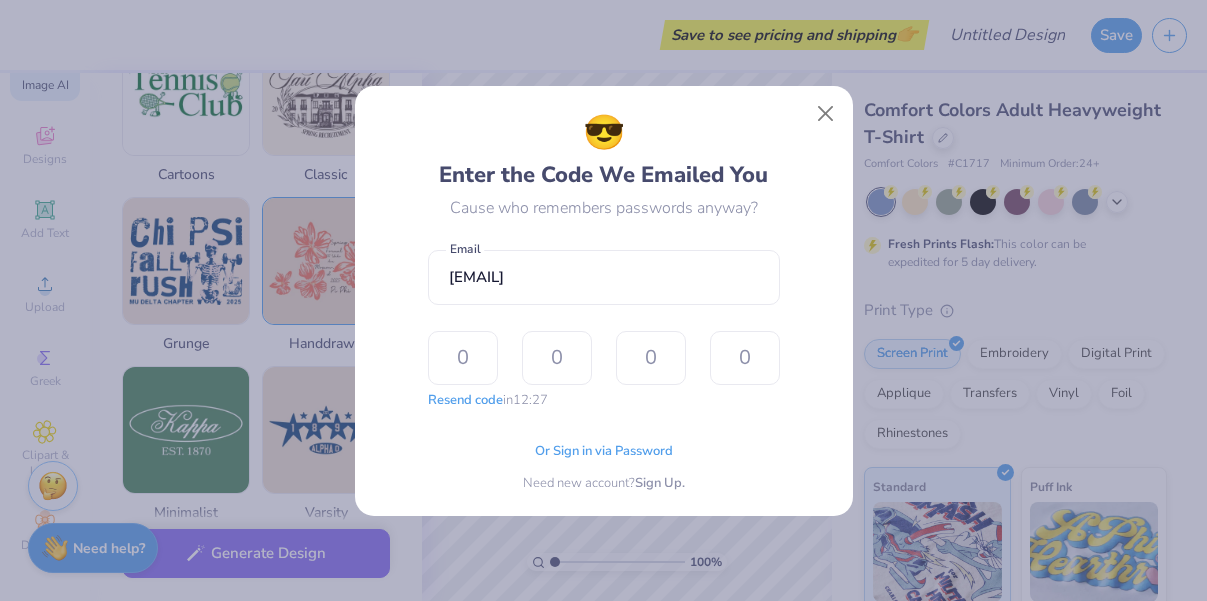 type on "1" 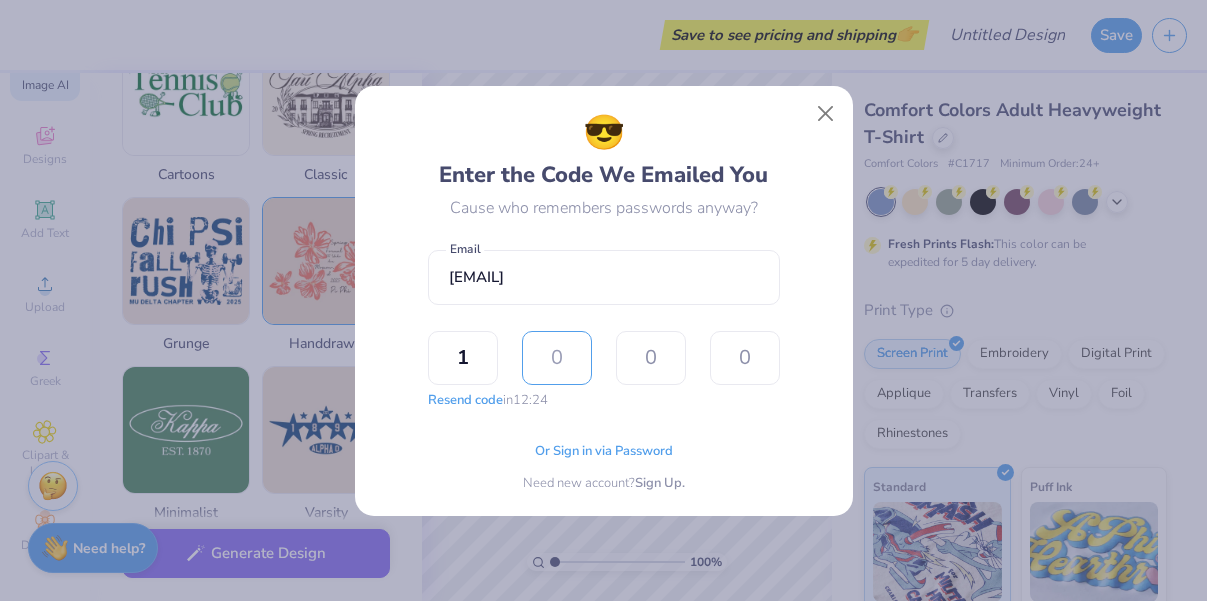 type on "4" 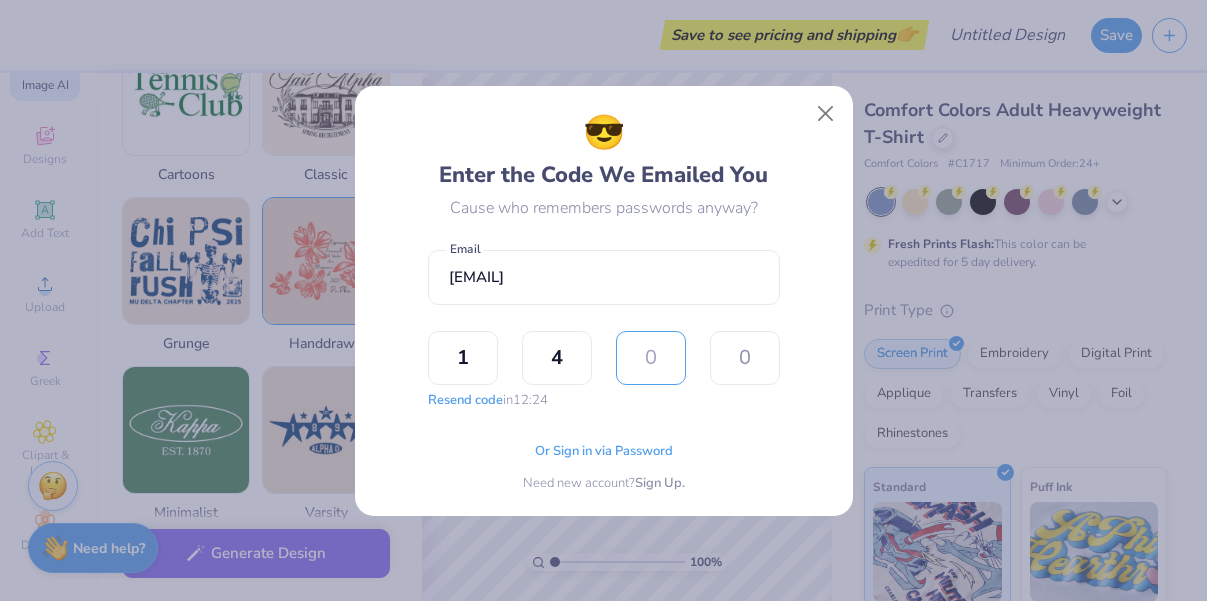 type on "2" 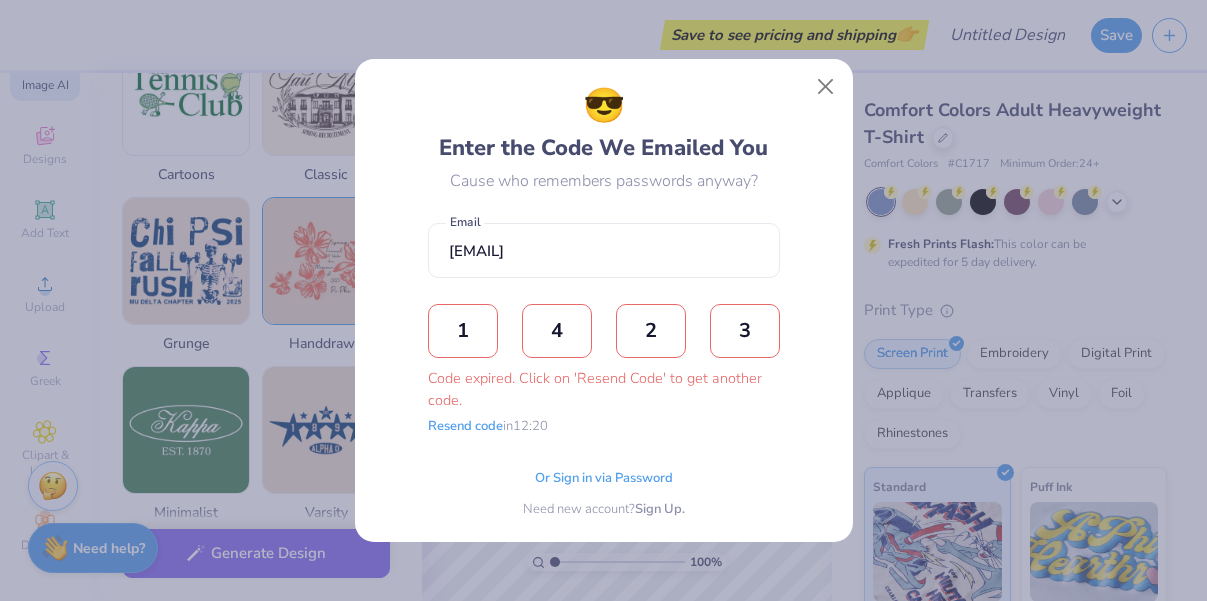 type on "3" 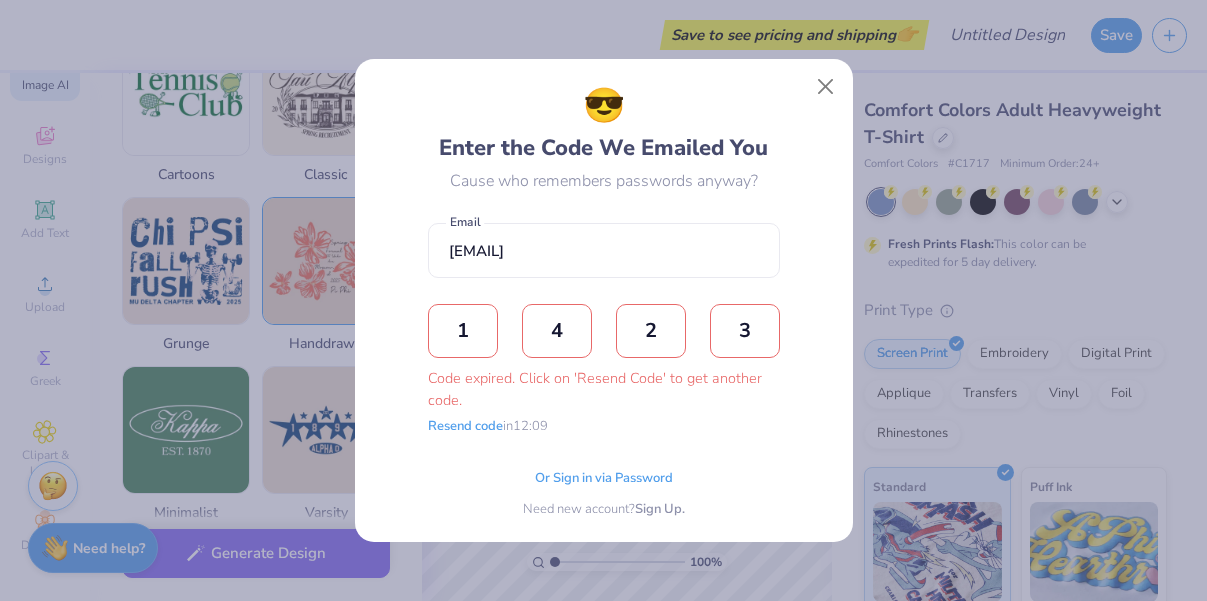 click on "3" at bounding box center (745, 331) 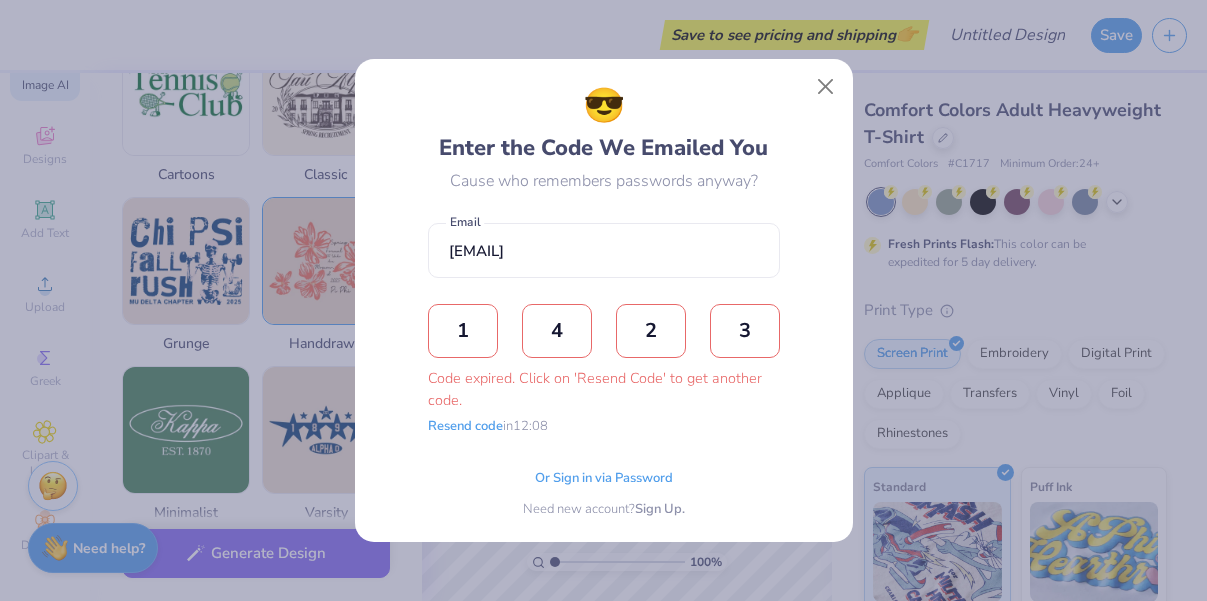 type 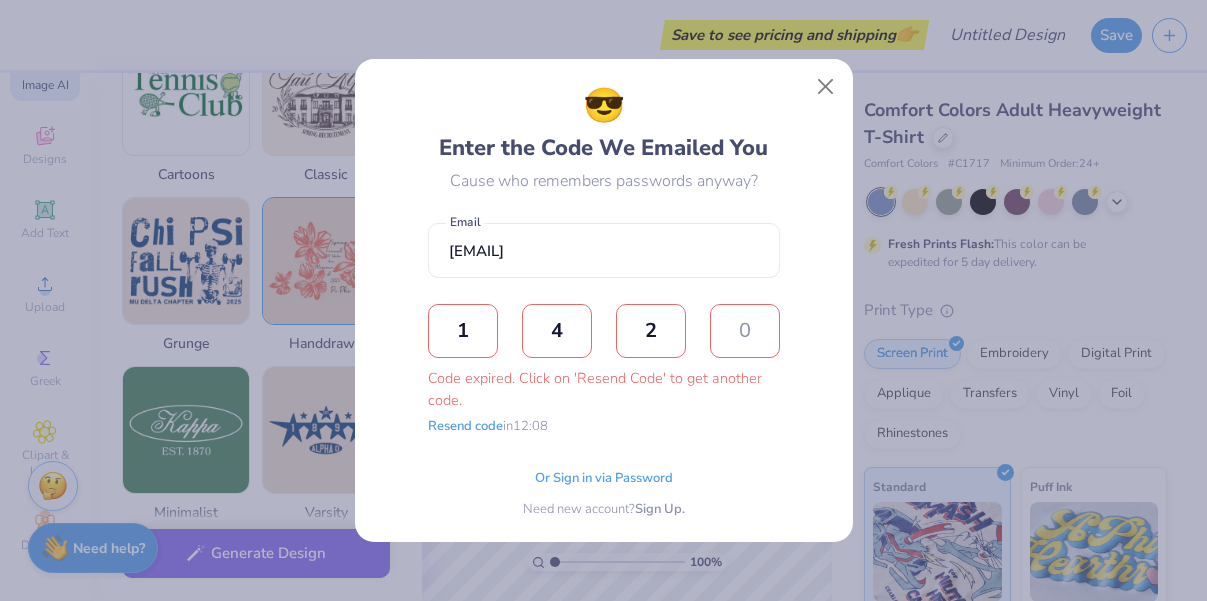 type 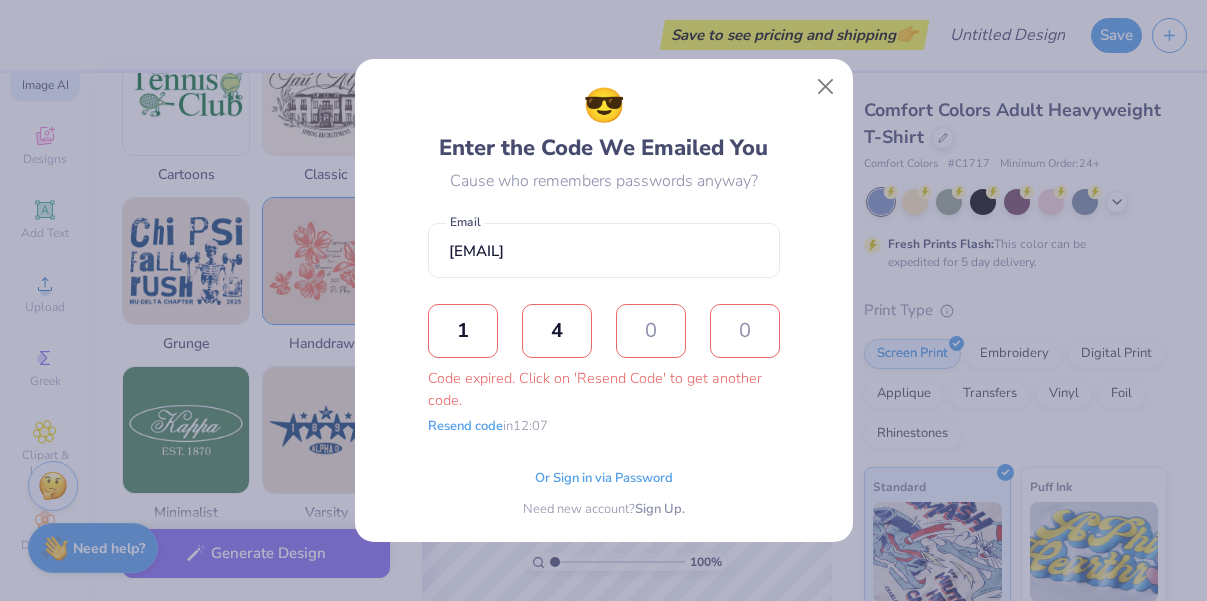 type 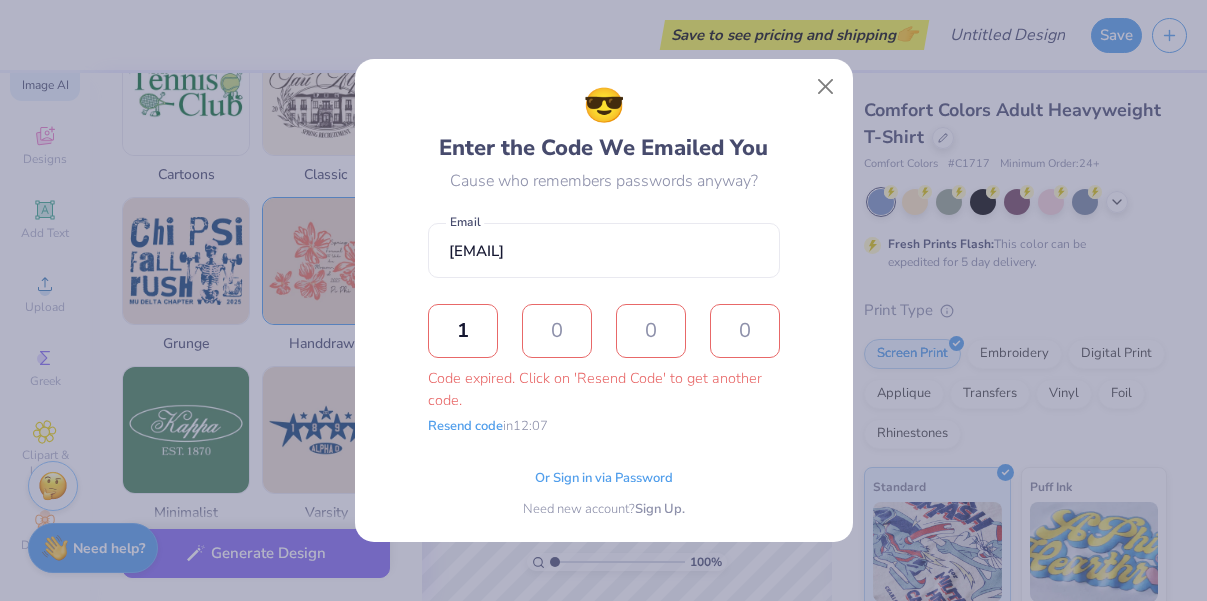 type 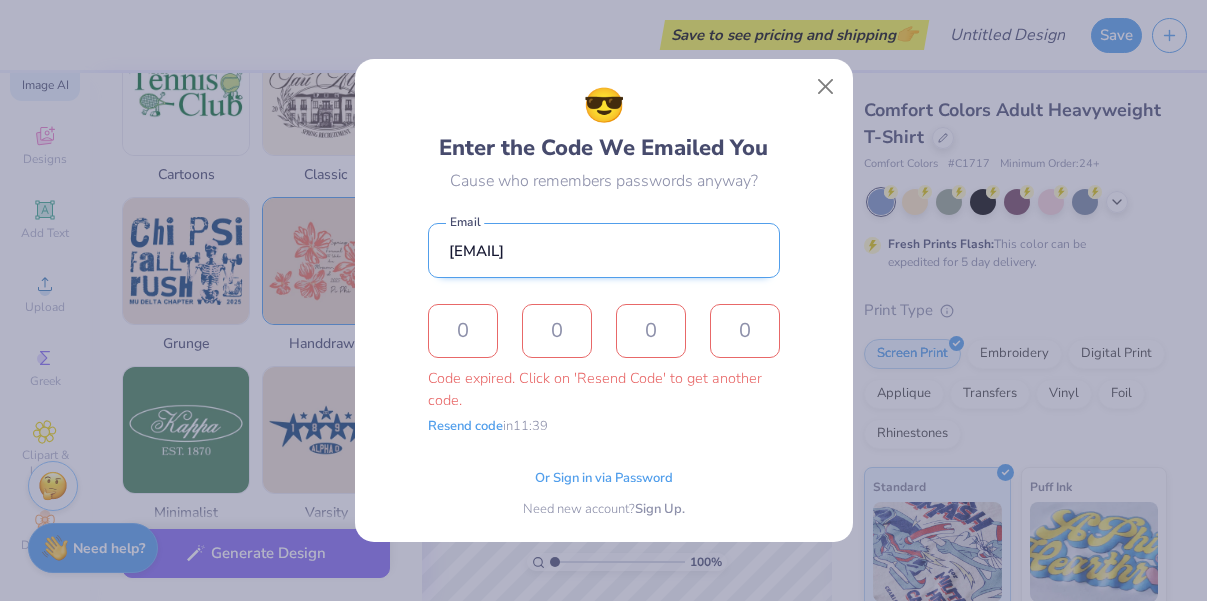 click on "[EMAIL]" at bounding box center (604, 250) 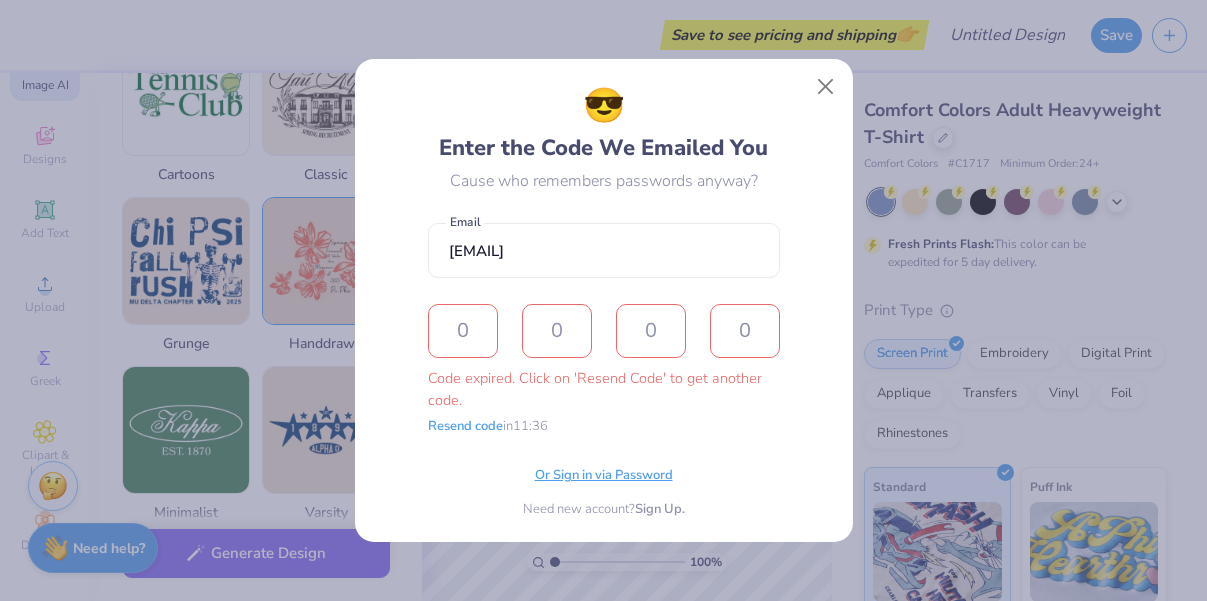 click on "Or Sign in via Password" at bounding box center (604, 476) 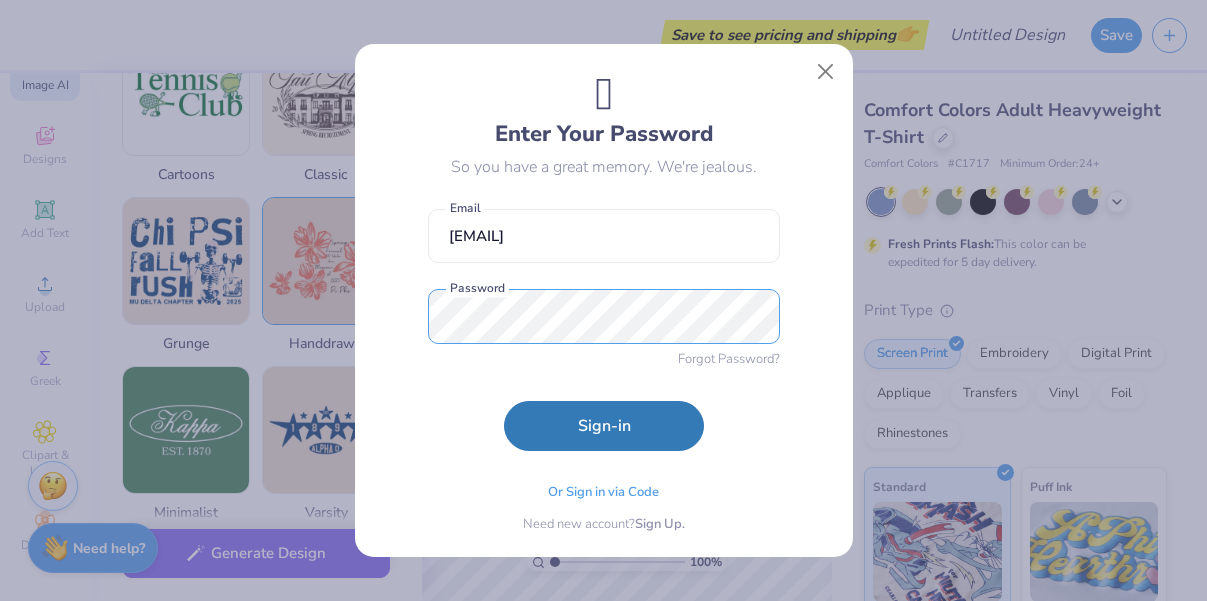 click on "Sign-in" at bounding box center (604, 426) 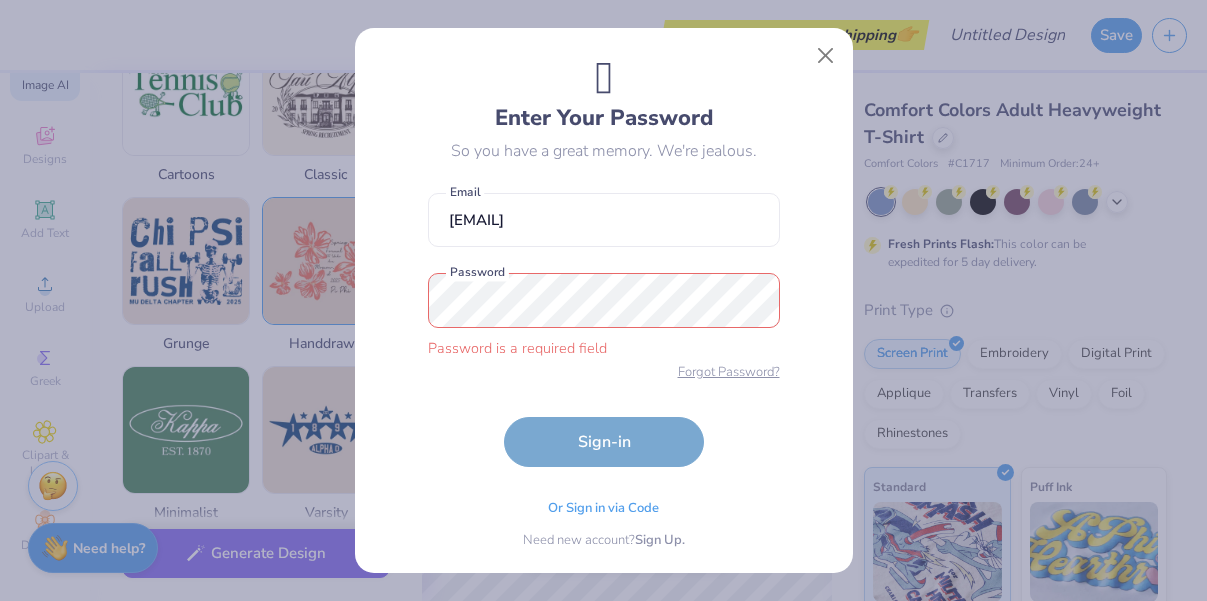 click on "Forgot Password?" at bounding box center [729, 373] 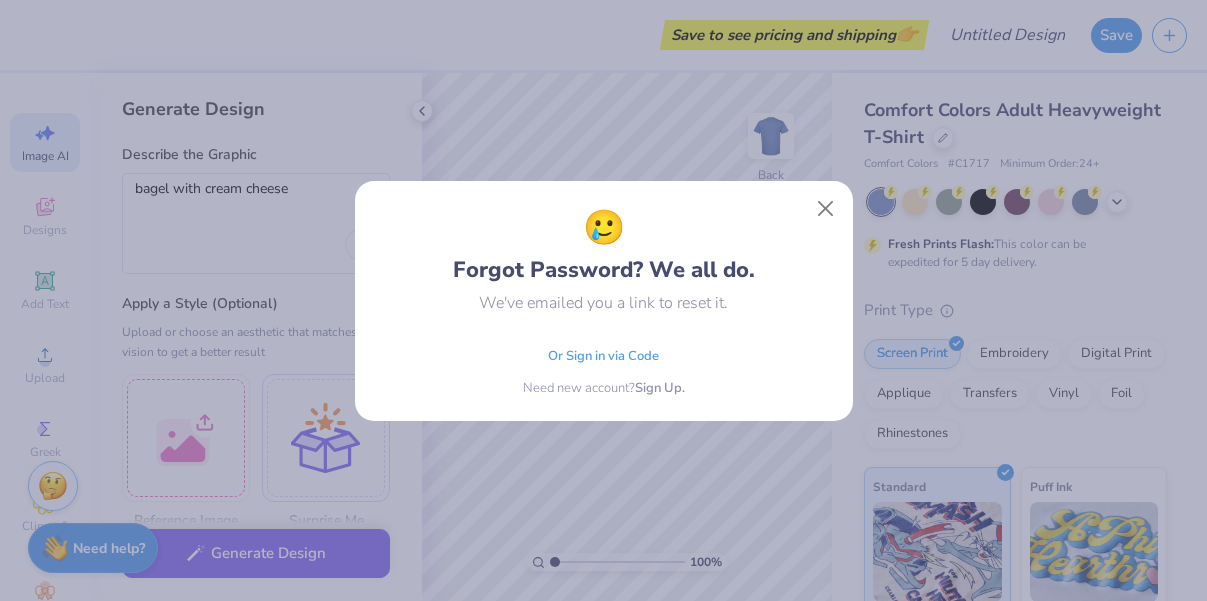 select on "4" 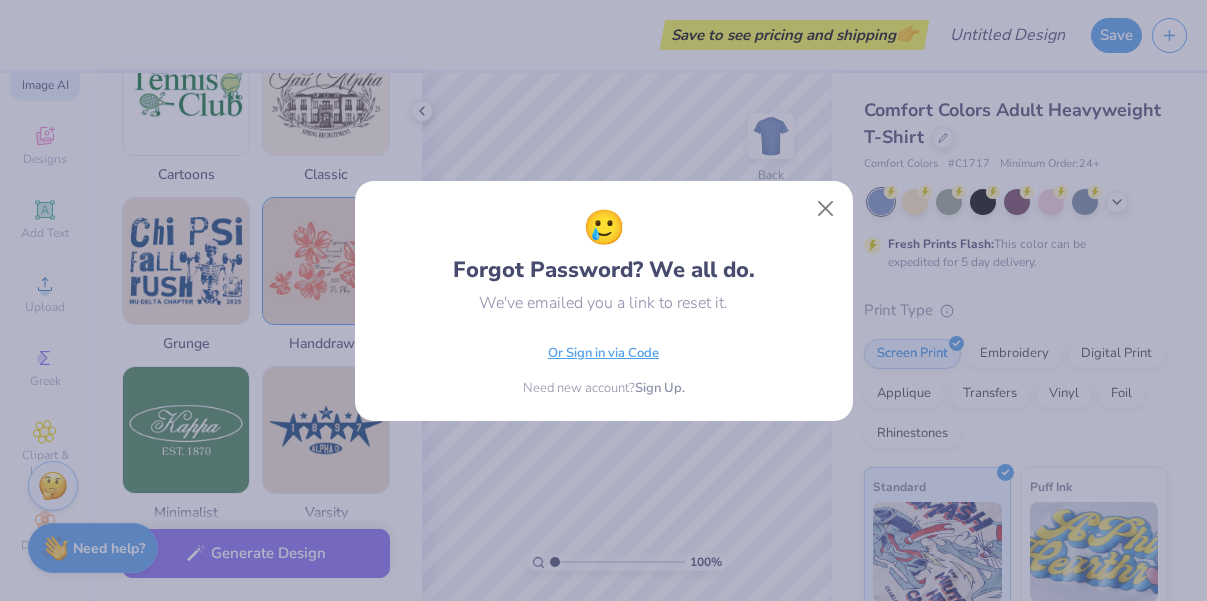 click on "Or Sign in via Code" at bounding box center [603, 354] 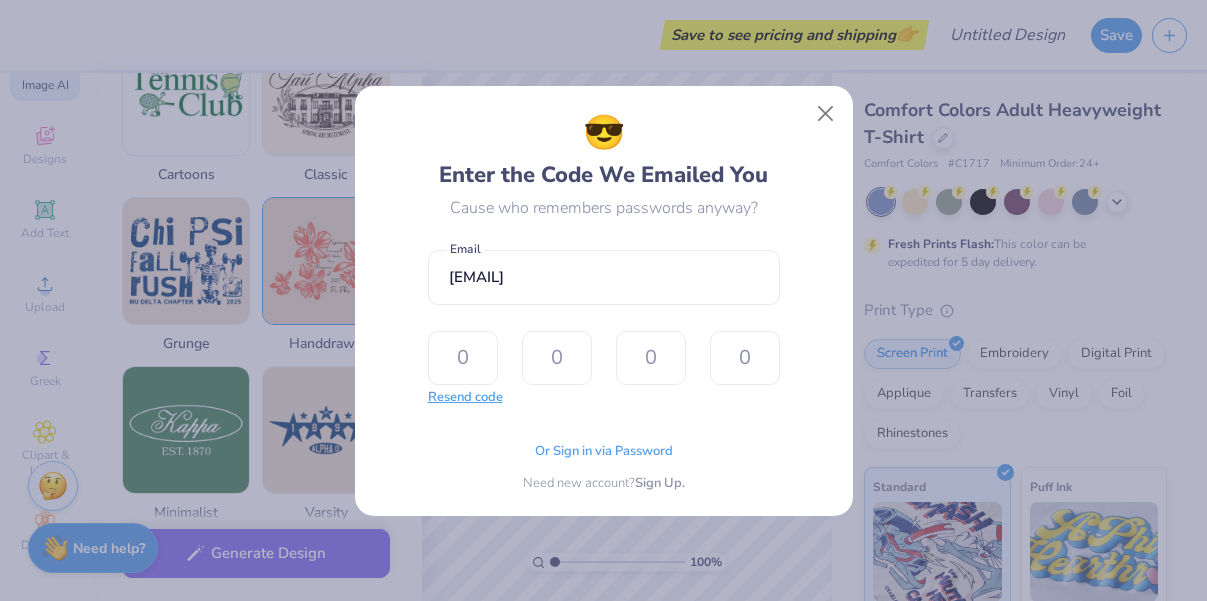 click on "Resend code" at bounding box center (465, 398) 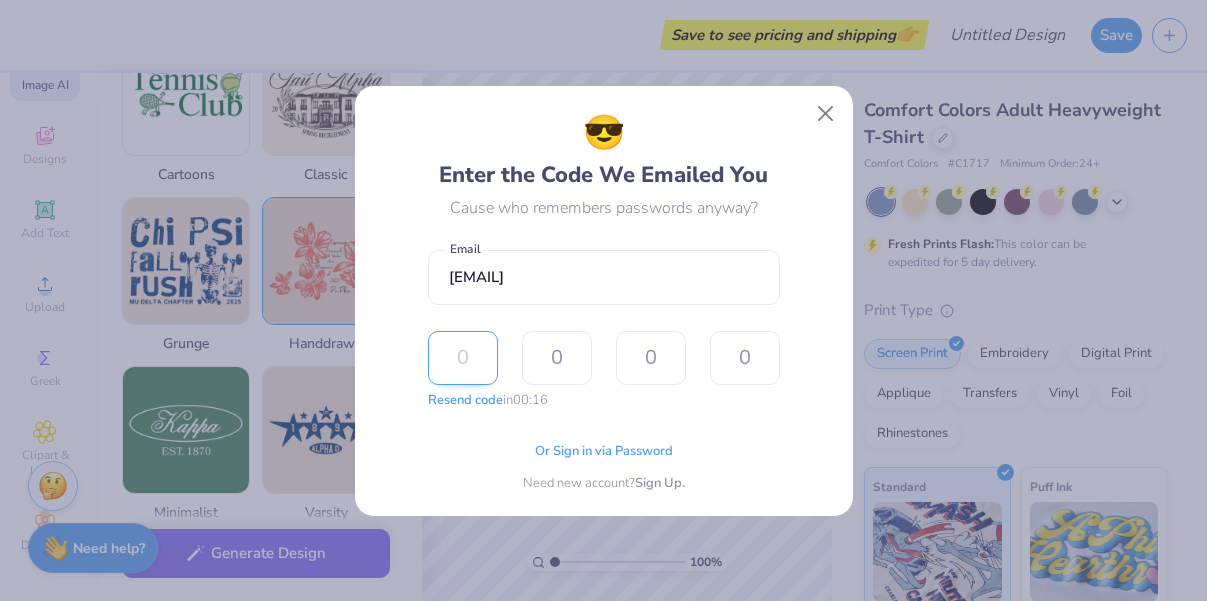 click at bounding box center (463, 358) 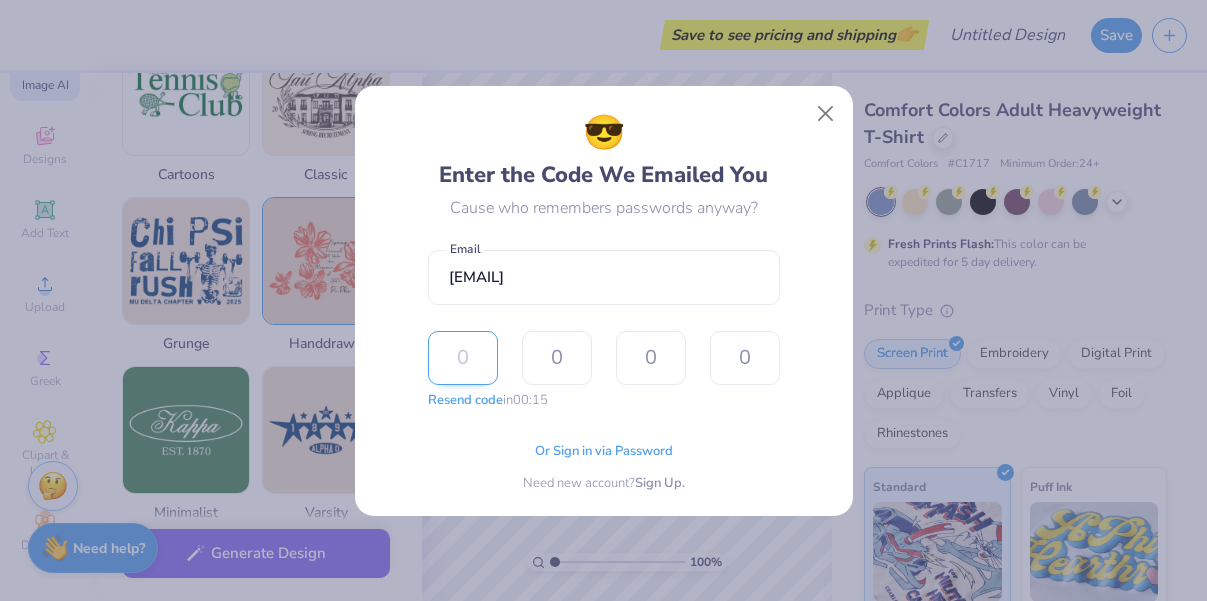 type on "4" 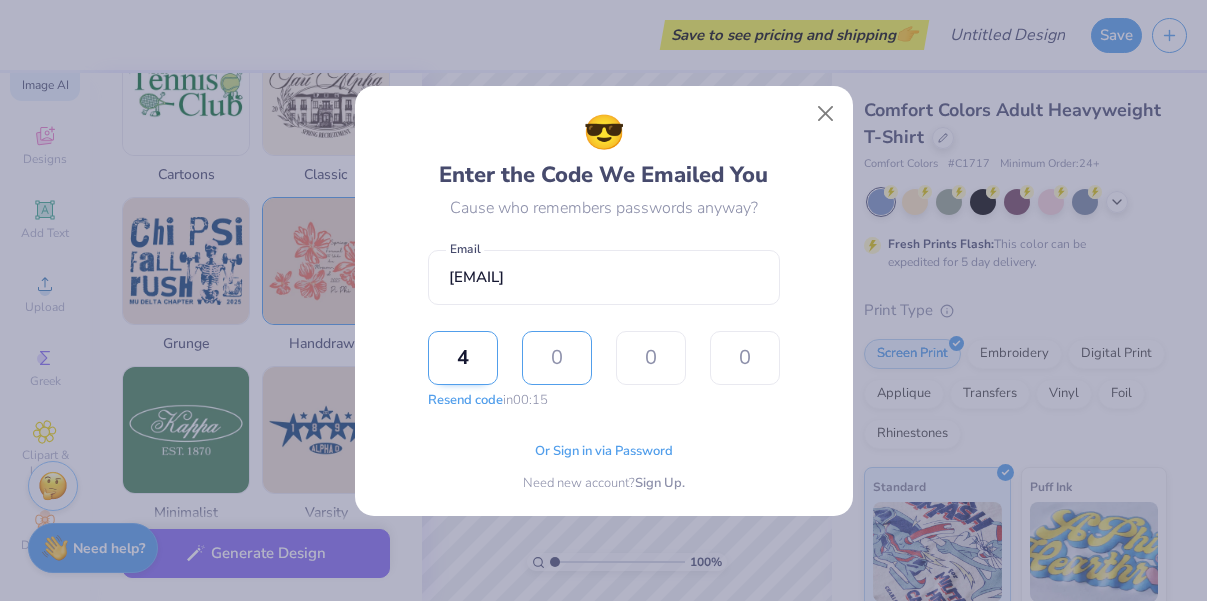 type on "4" 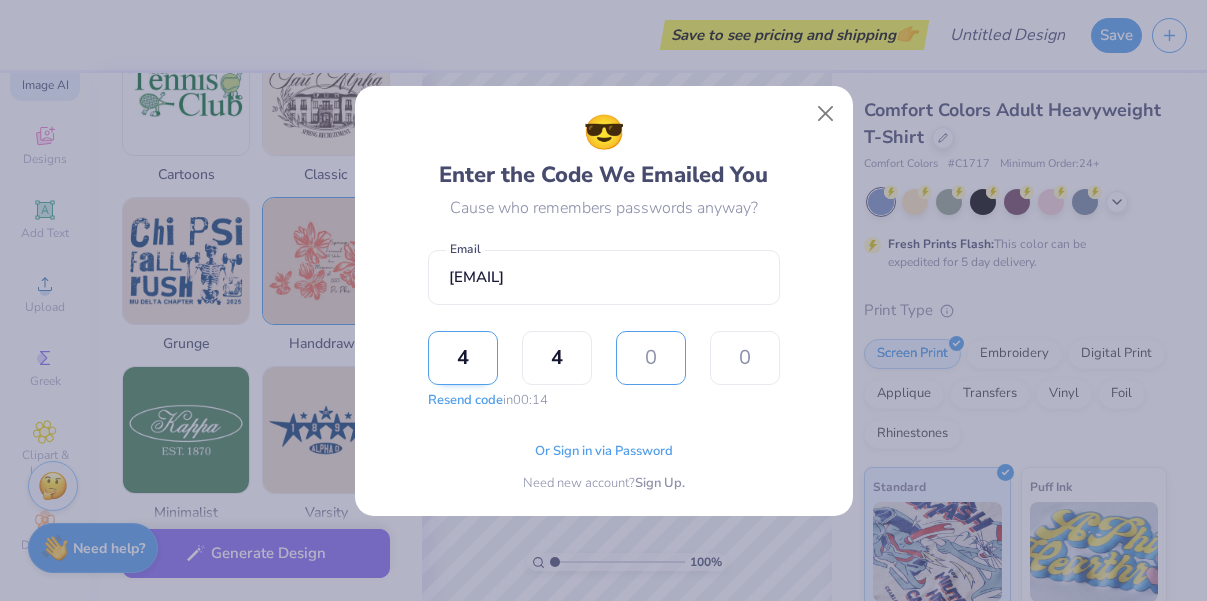 type on "6" 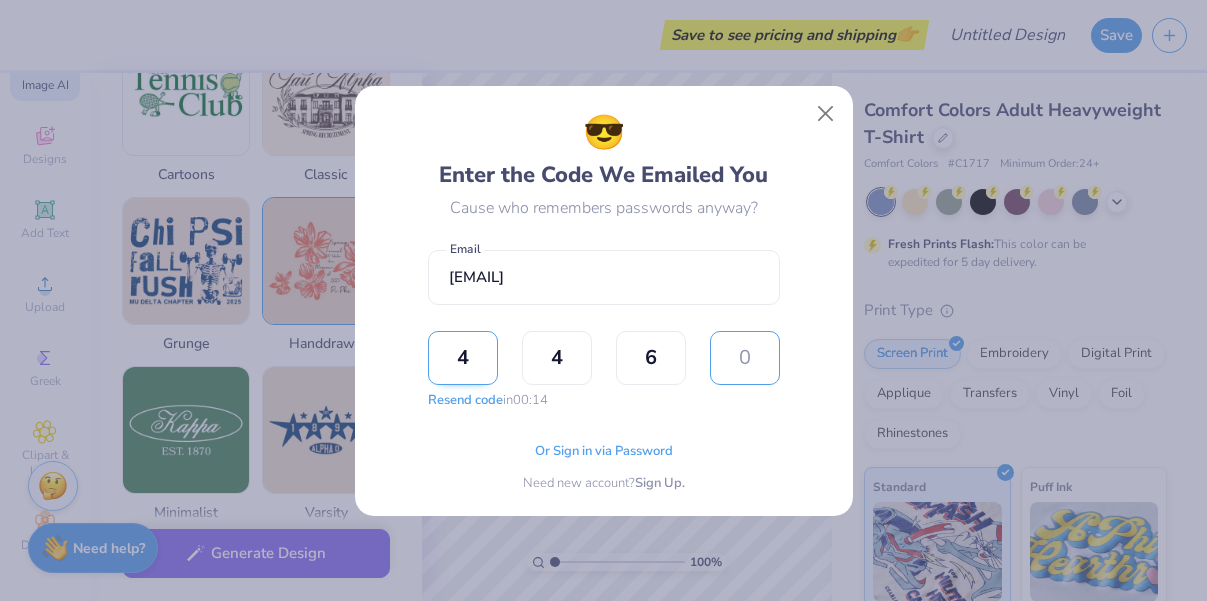 type on "3" 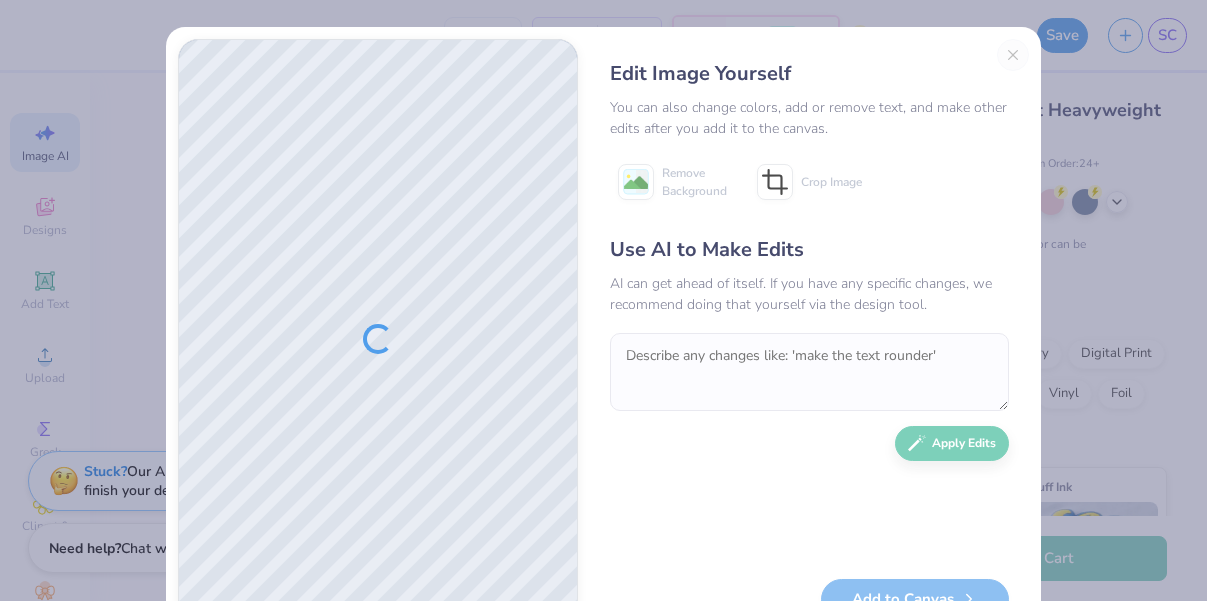 scroll, scrollTop: 0, scrollLeft: 0, axis: both 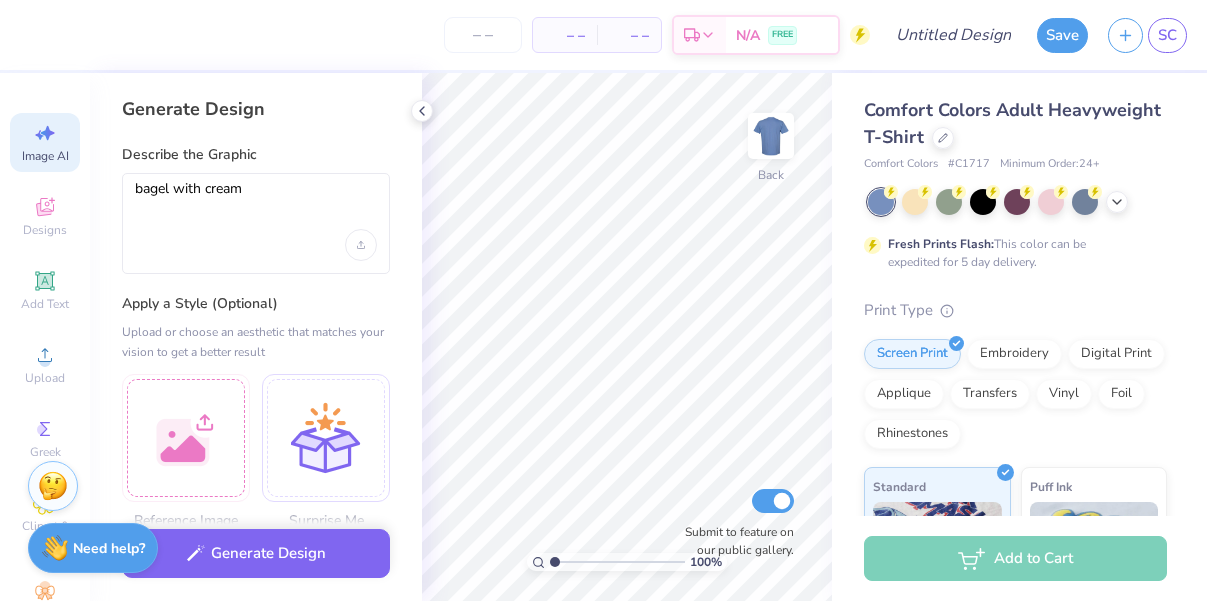 select on "4" 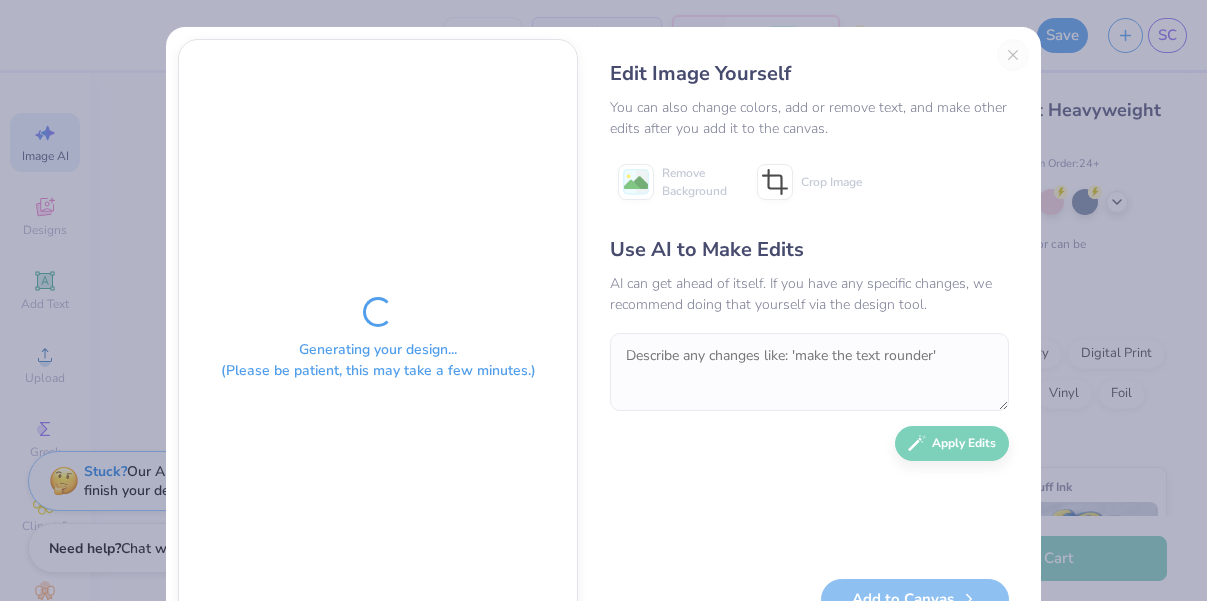 scroll, scrollTop: 0, scrollLeft: 0, axis: both 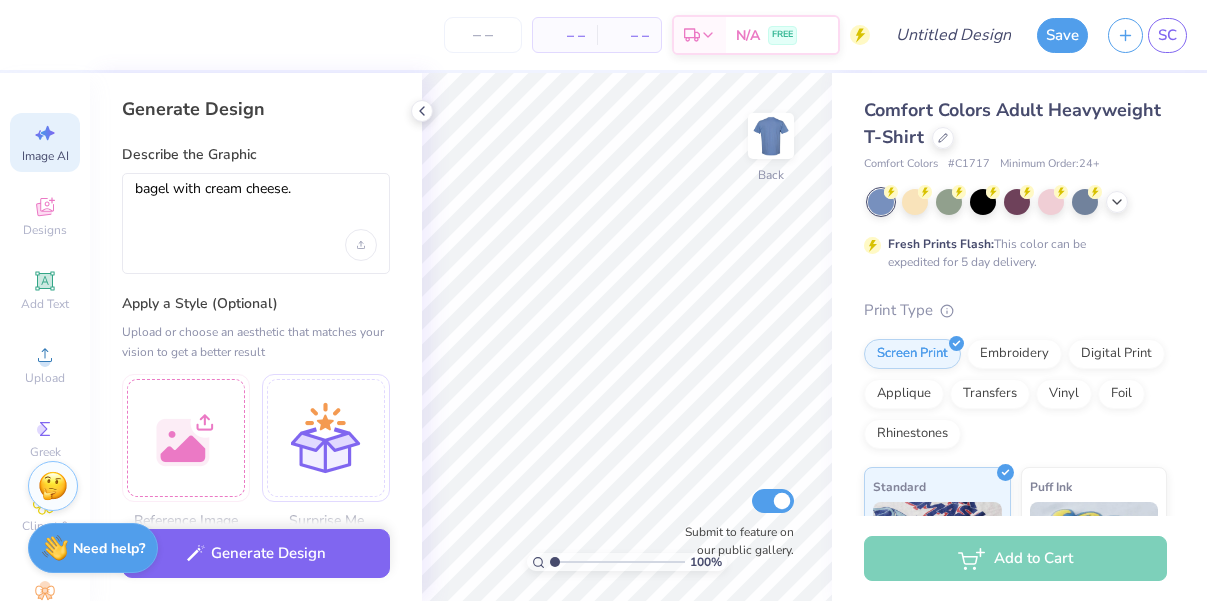 select on "4" 